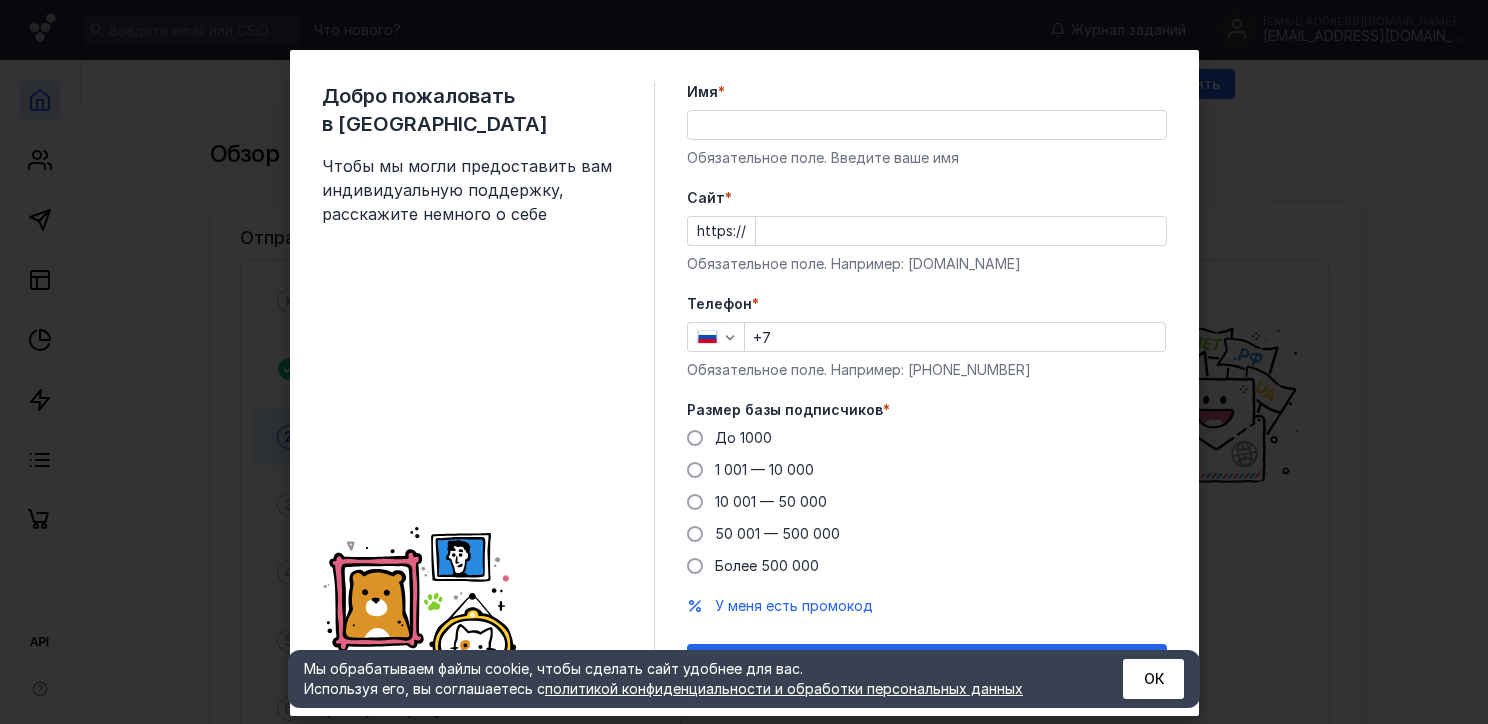 scroll, scrollTop: 0, scrollLeft: 0, axis: both 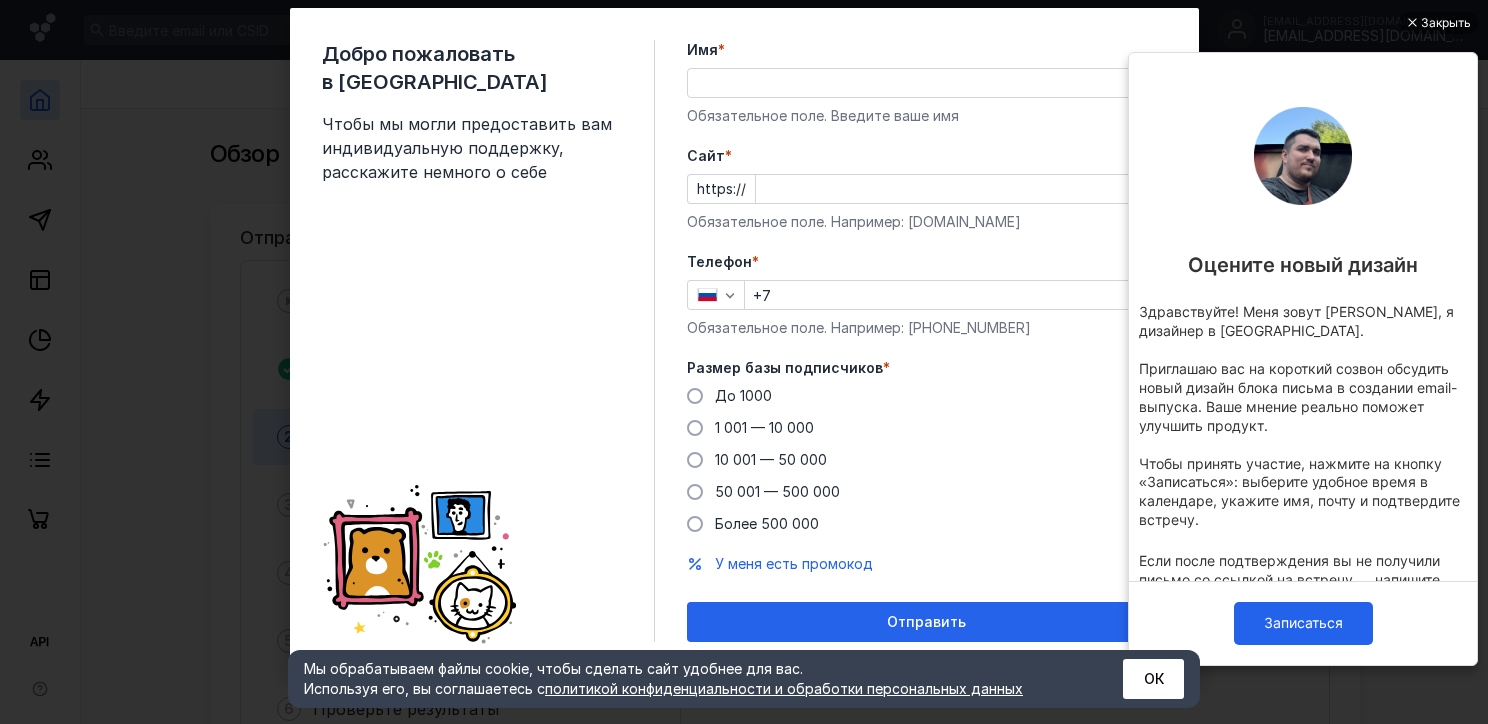 click on "Закрыть
Оцените новый дизайн Здравствуйте! Меня зовут [PERSON_NAME], я дизайнер в [GEOGRAPHIC_DATA]. Приглашаю вас на короткий созвон обсудить новый дизайн блока письма в создании email-выпуска. Ваше мнение реально поможет улучшить продукт. Чтобы принять участие, нажмите на кнопку «Записаться»: выберите удобное время в календаре, укажите имя, почту и подтвердите встречу.  Если после подтверждения вы не получили письмо со ссылкой на встречу — напишите мне в  Telegram . Записаться" at bounding box center [1303, 364] 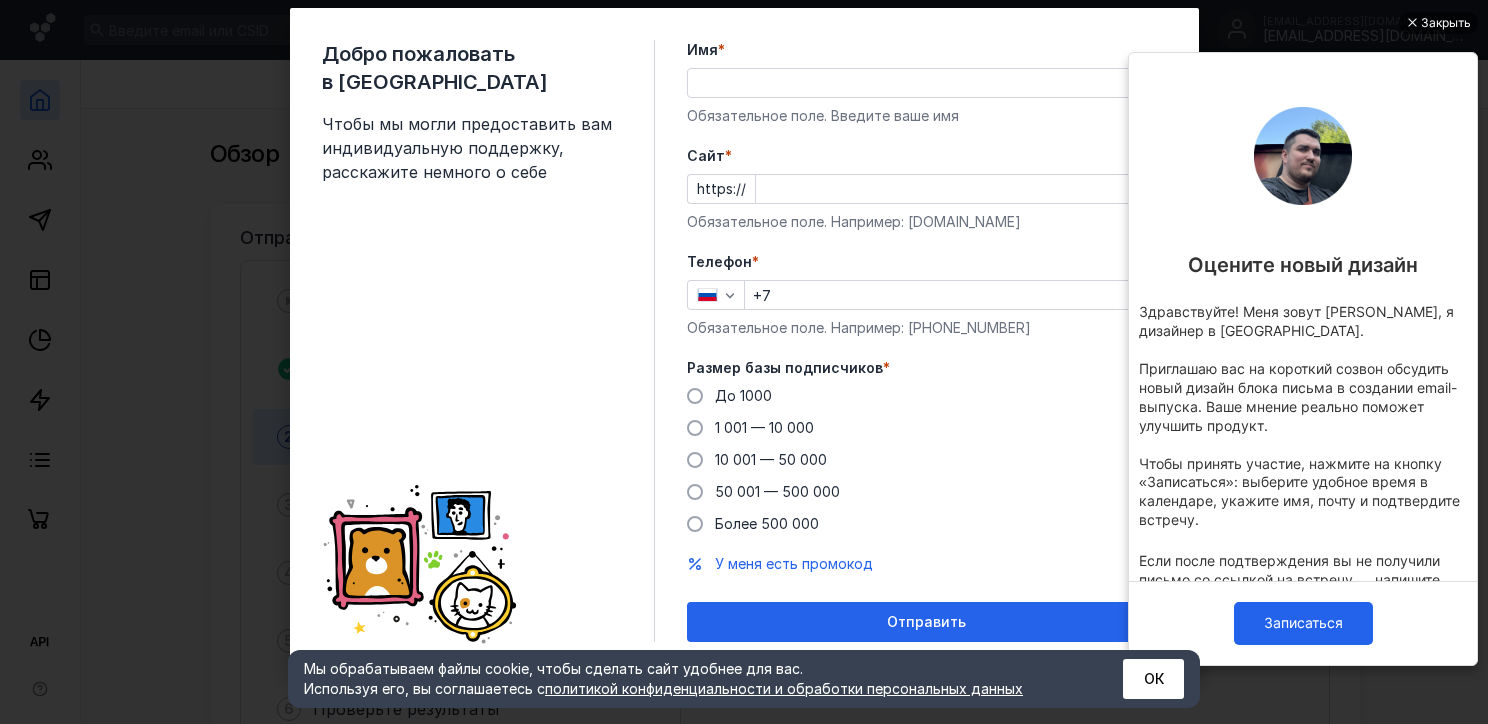 click at bounding box center [1411, 23] 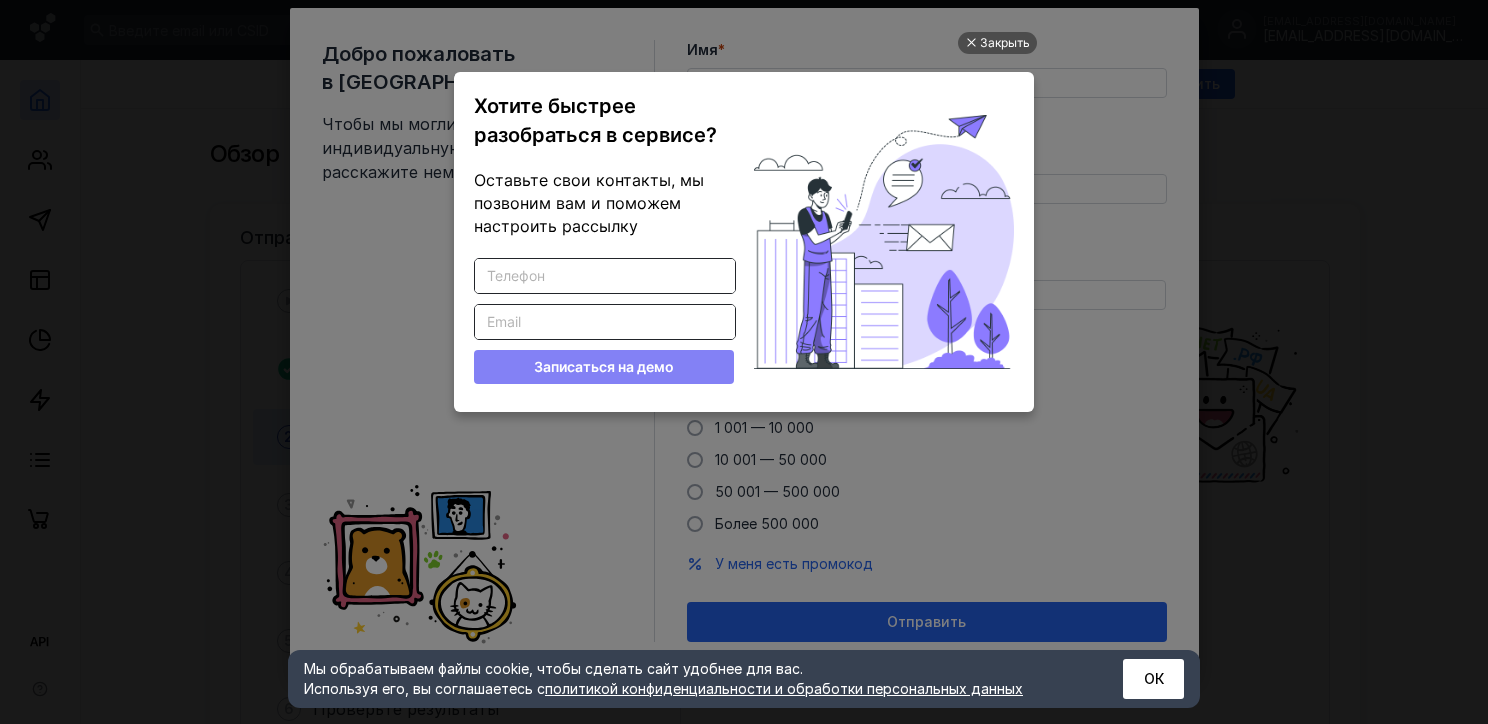 scroll, scrollTop: 0, scrollLeft: 0, axis: both 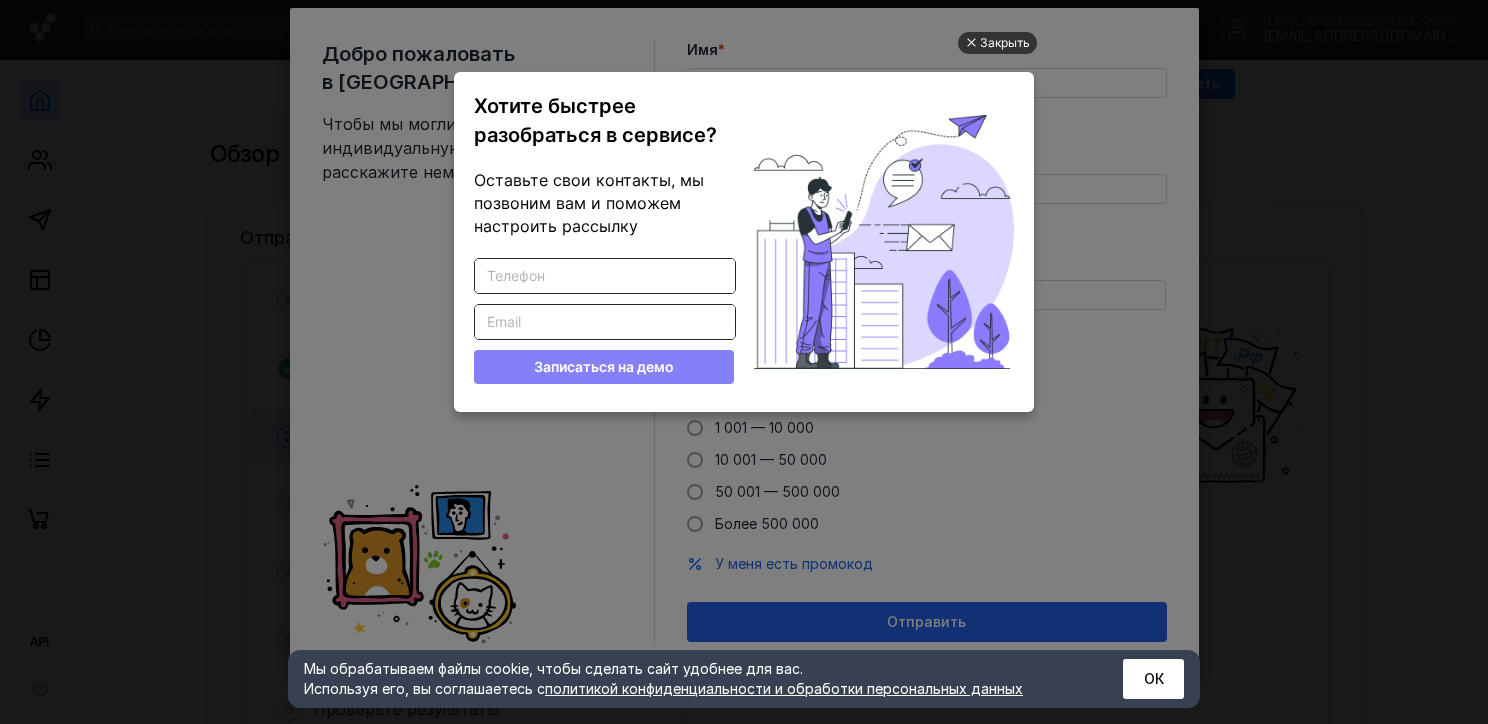click on "Закрыть" at bounding box center (1005, 43) 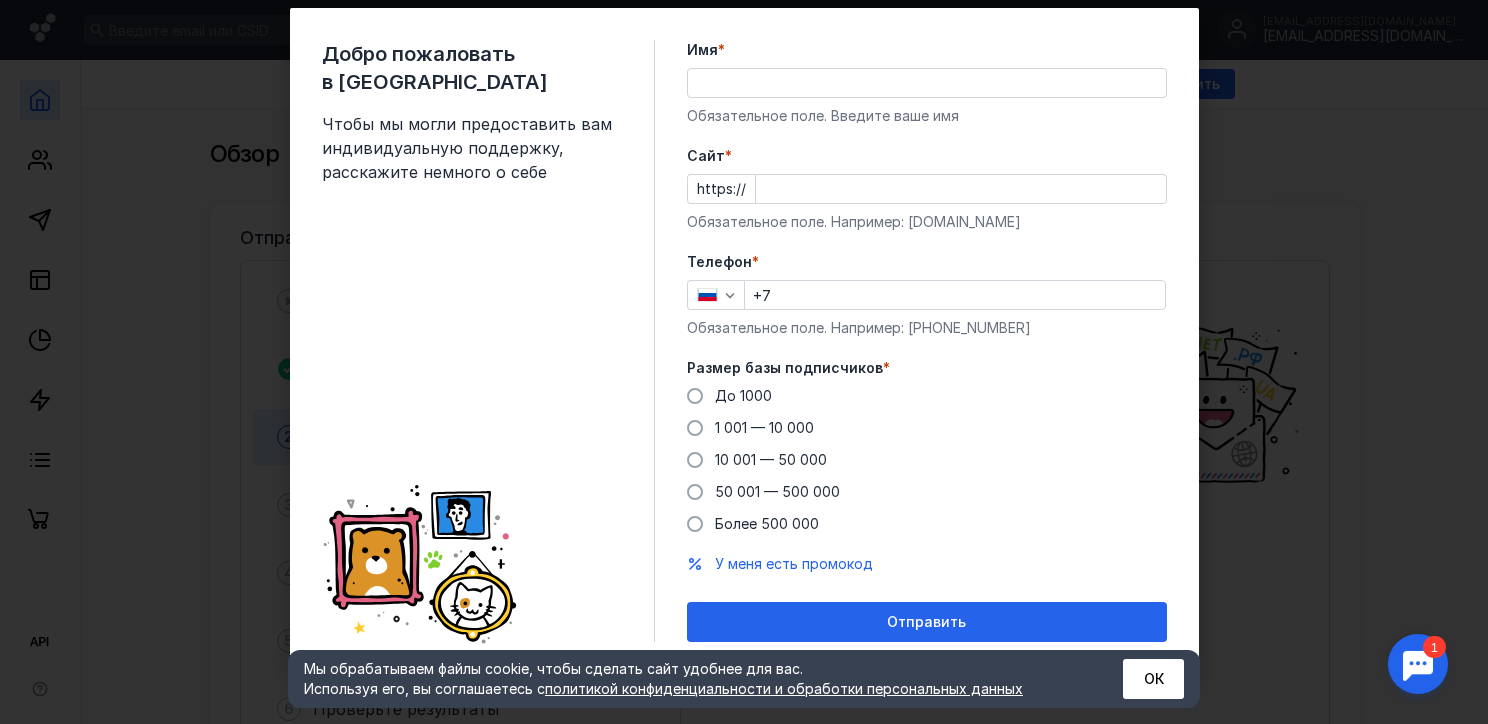 scroll, scrollTop: 0, scrollLeft: 0, axis: both 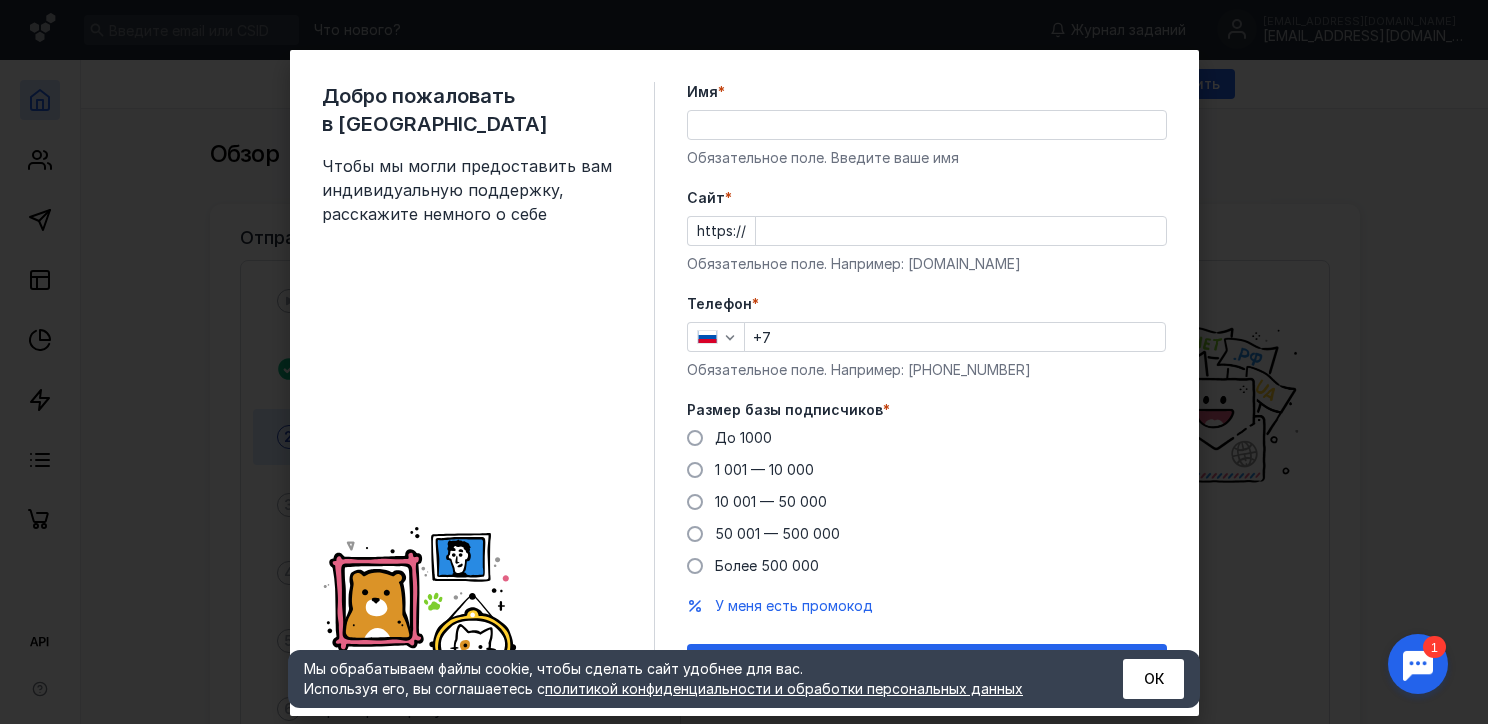 click on "Добро пожаловать в Sendsay Чтобы мы могли предоставить вам индивидуальную поддержку, расскажите немного о себе Имя  * Обязательное поле. Введите ваше имя [PERSON_NAME]  * https:// Обязательное поле. Например: [DOMAIN_NAME] Телефон  * +7 Обязательное поле. Например: [PHONE_NUMBER] Размер базы подписчиков  * До [DATE] 1 001 — 10 000 10 001 — 50 000 50 001 — 500 000 Более 500 000 У меня есть промокод Отправить" at bounding box center [744, 362] 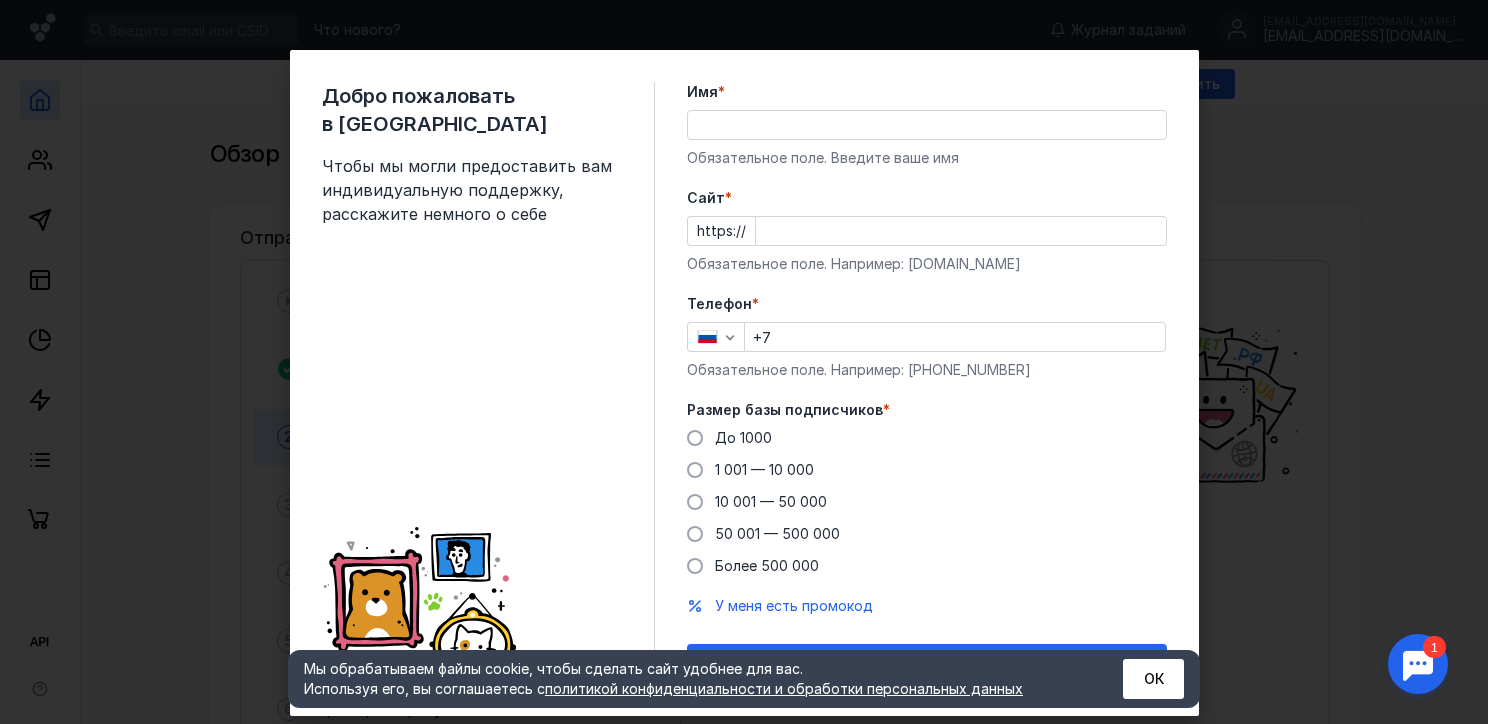 scroll, scrollTop: 42, scrollLeft: 0, axis: vertical 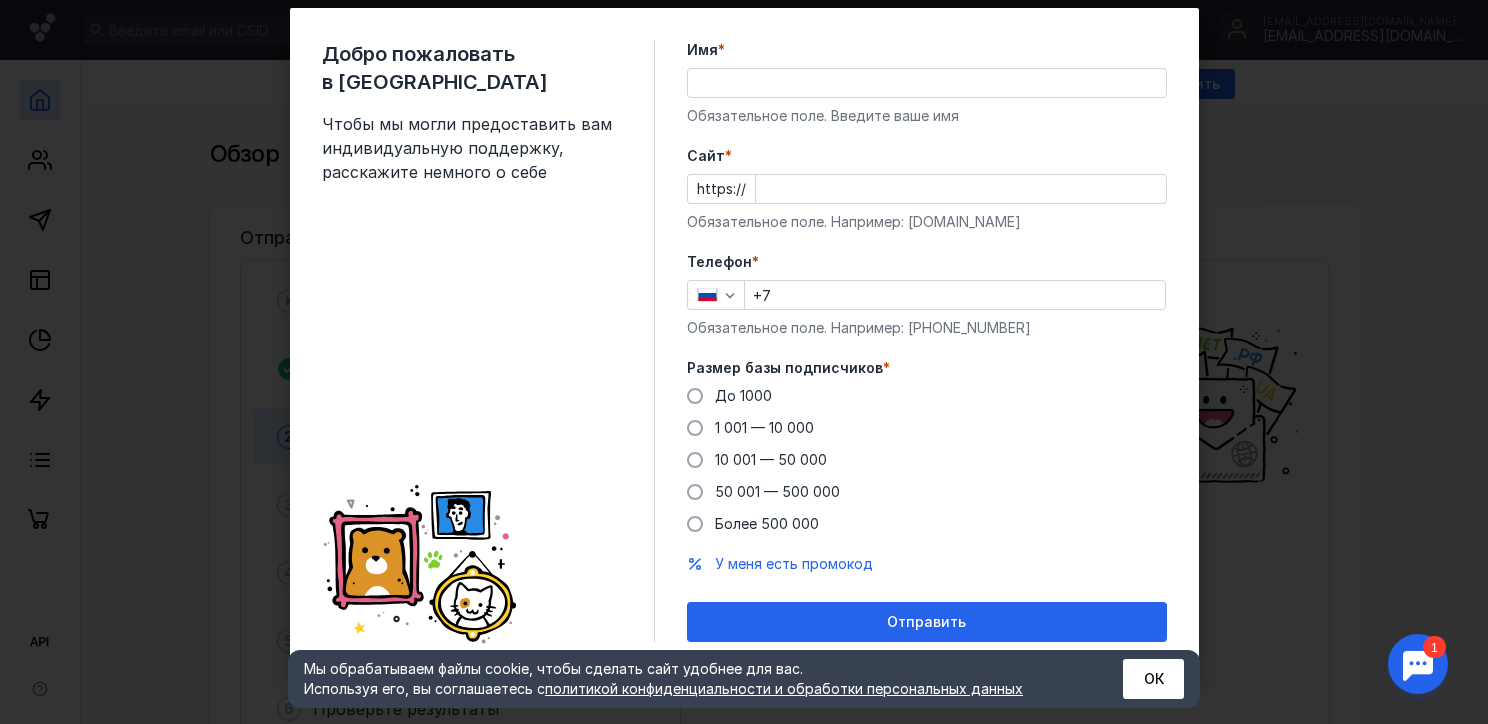 click on "Добро пожаловать в Sendsay Чтобы мы могли предоставить вам индивидуальную поддержку, расскажите немного о себе Имя  * Обязательное поле. Введите ваше имя [PERSON_NAME]  * https:// Обязательное поле. Например: [DOMAIN_NAME] Телефон  * +7 Обязательное поле. Например: [PHONE_NUMBER] Размер базы подписчиков  * До [DATE] 1 001 — 10 000 10 001 — 50 000 50 001 — 500 000 Более 500 000 У меня есть промокод Отправить" at bounding box center (744, 362) 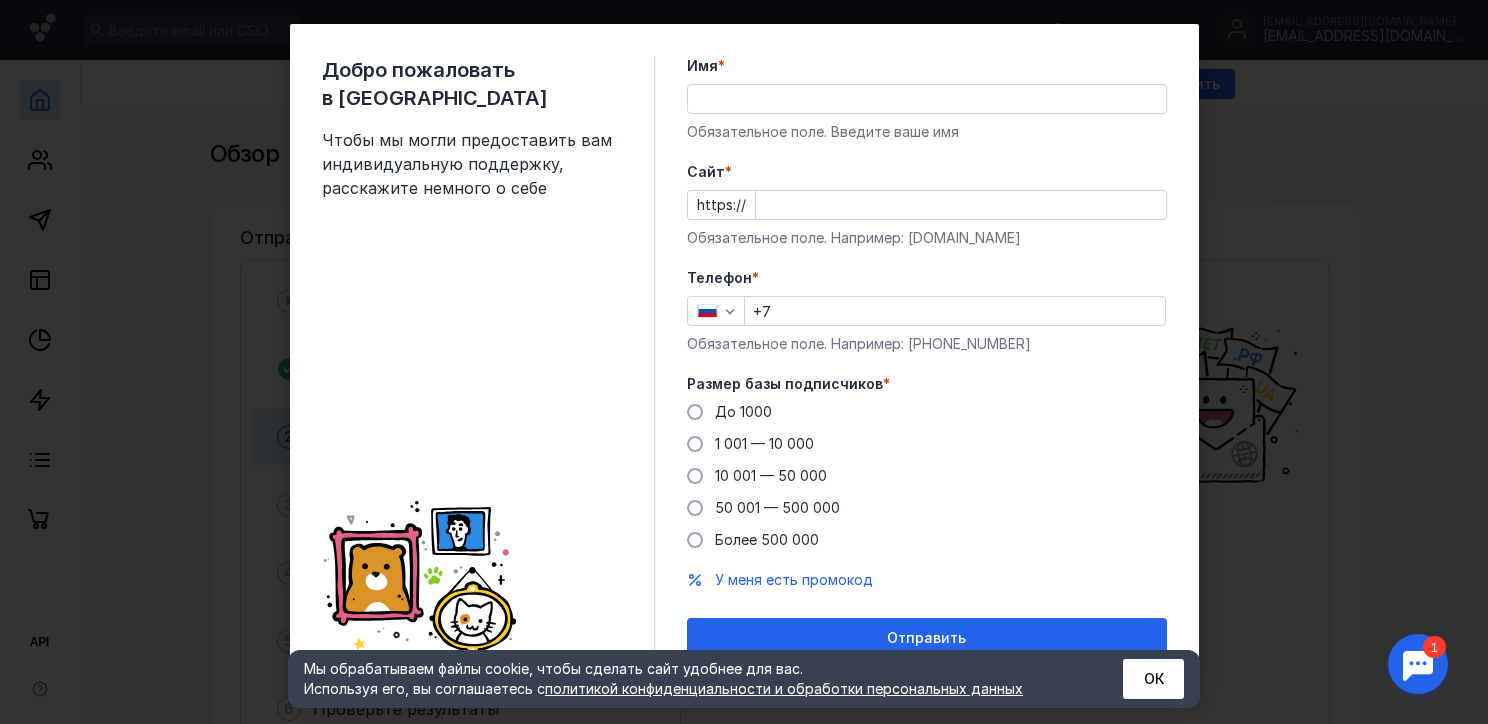 scroll, scrollTop: 0, scrollLeft: 0, axis: both 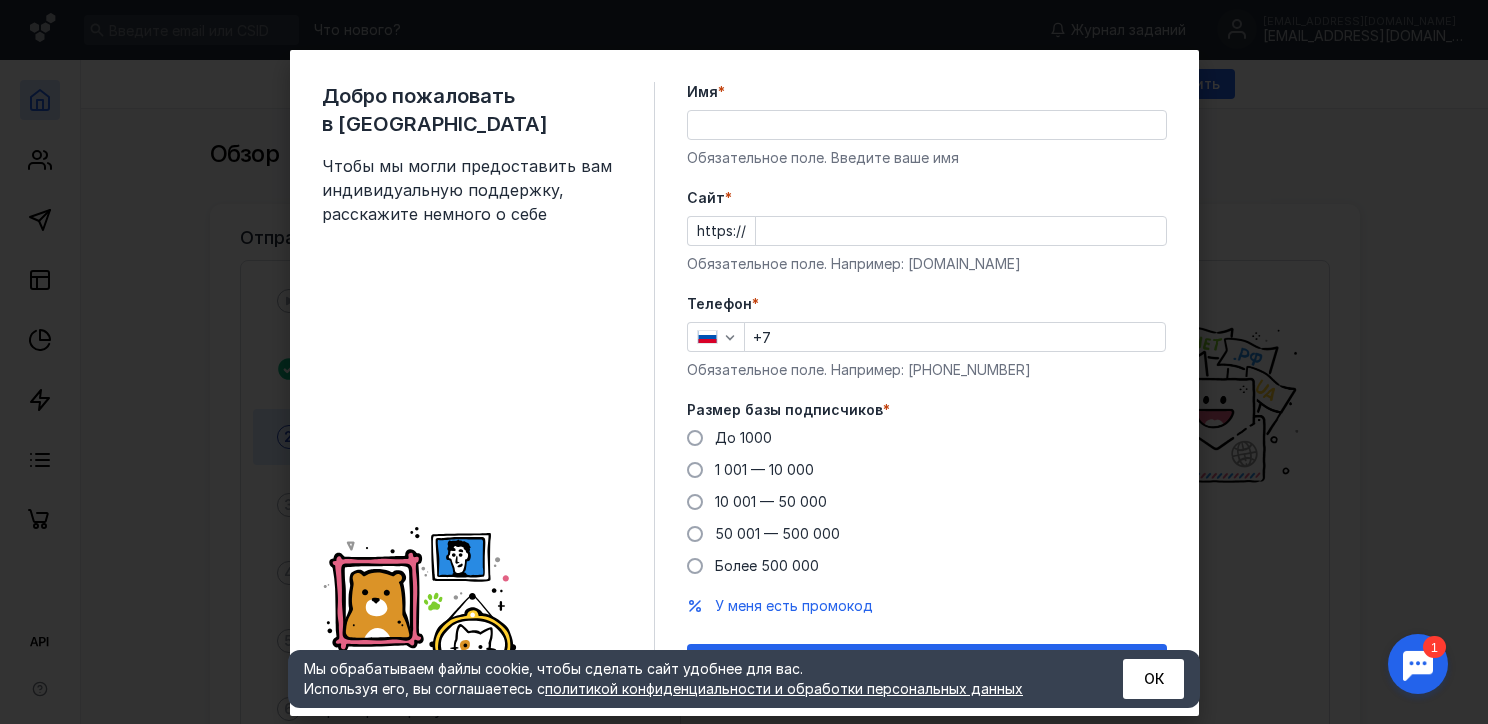 click on "Имя  *" at bounding box center (927, 125) 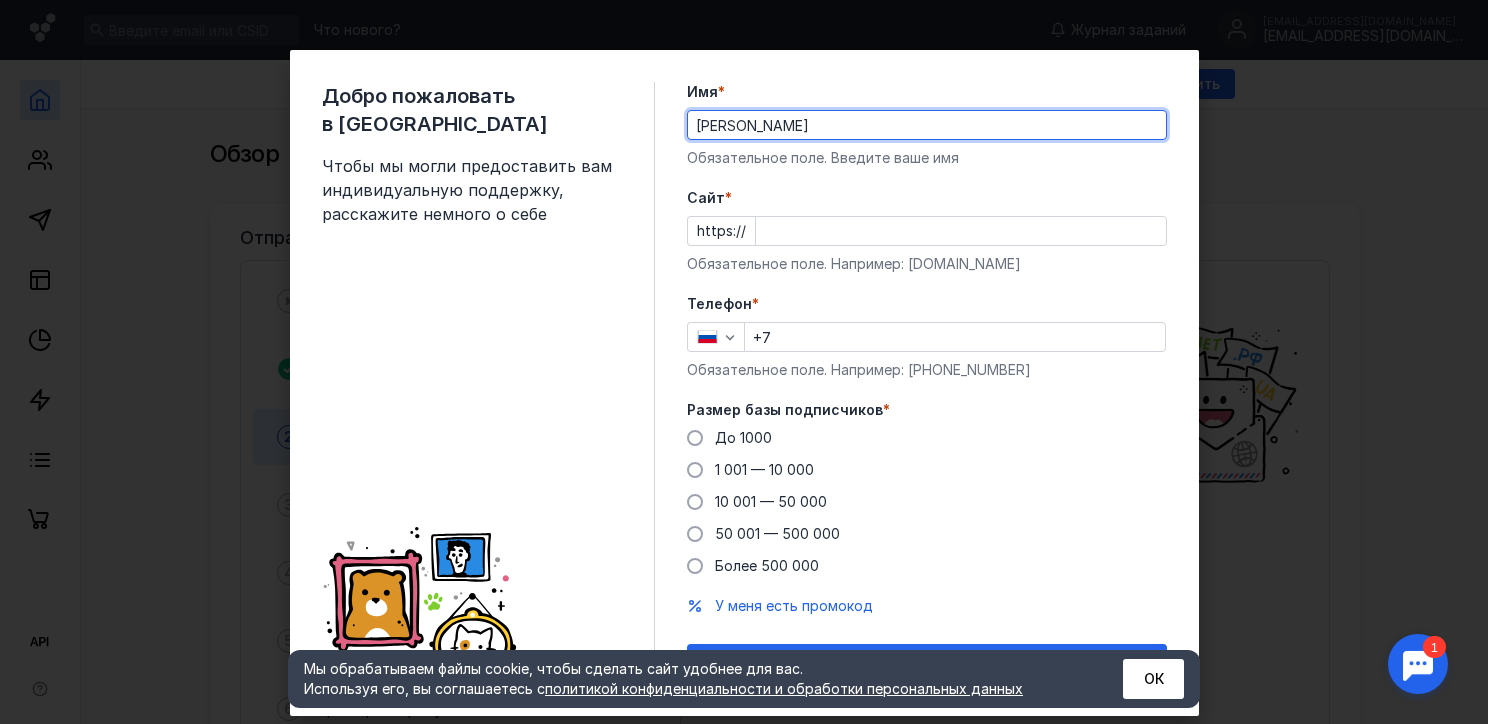 type on "[PERSON_NAME]" 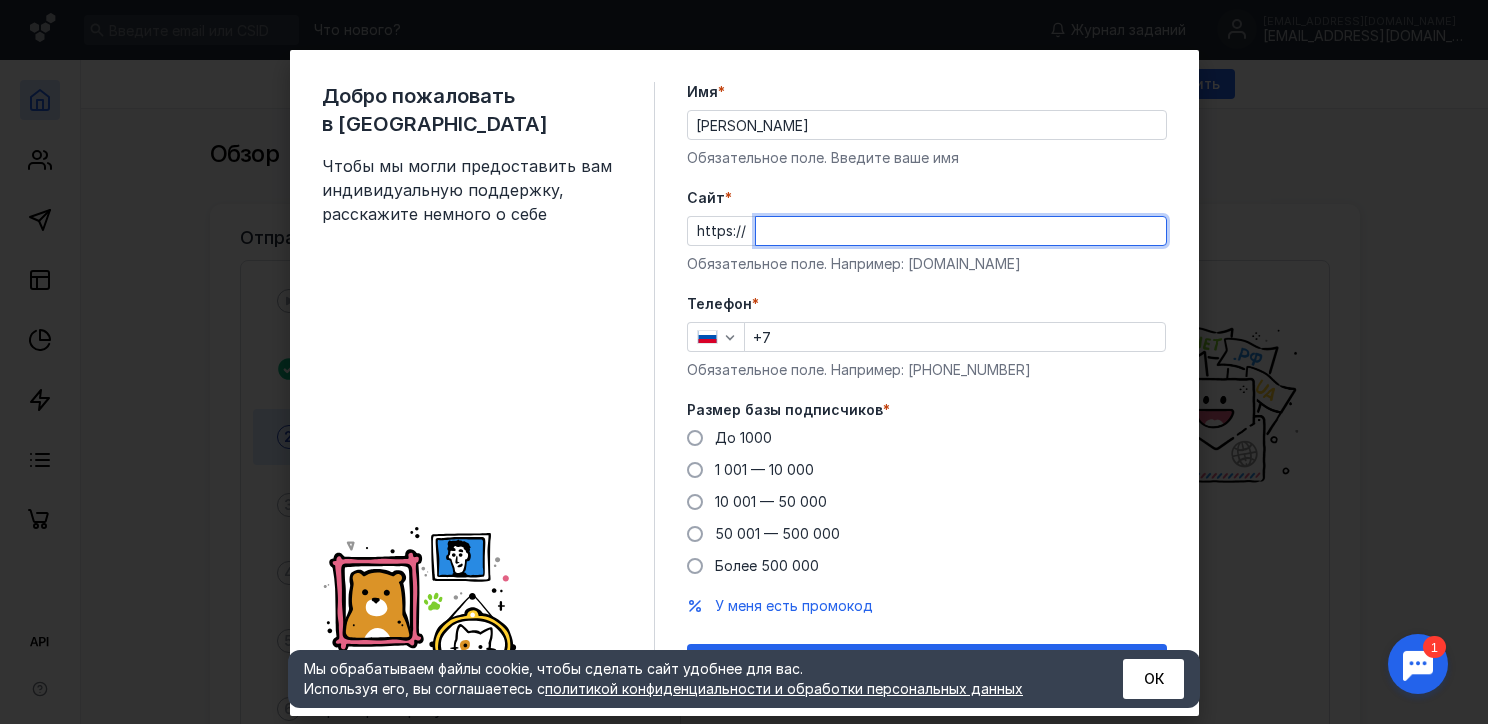 click on "Cайт  *" at bounding box center (961, 231) 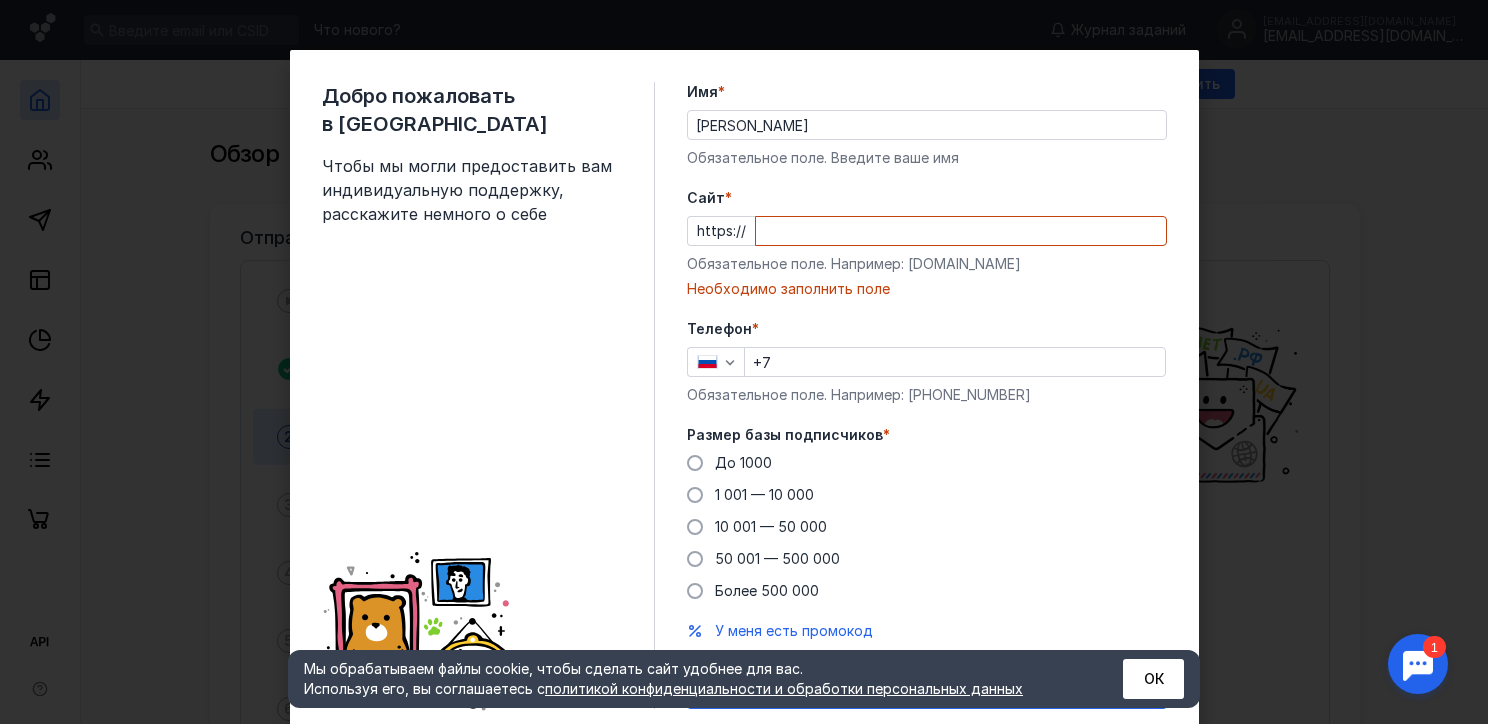 click on "Телефон  * +7 Обязательное поле. Например: [PHONE_NUMBER]" at bounding box center [927, 362] 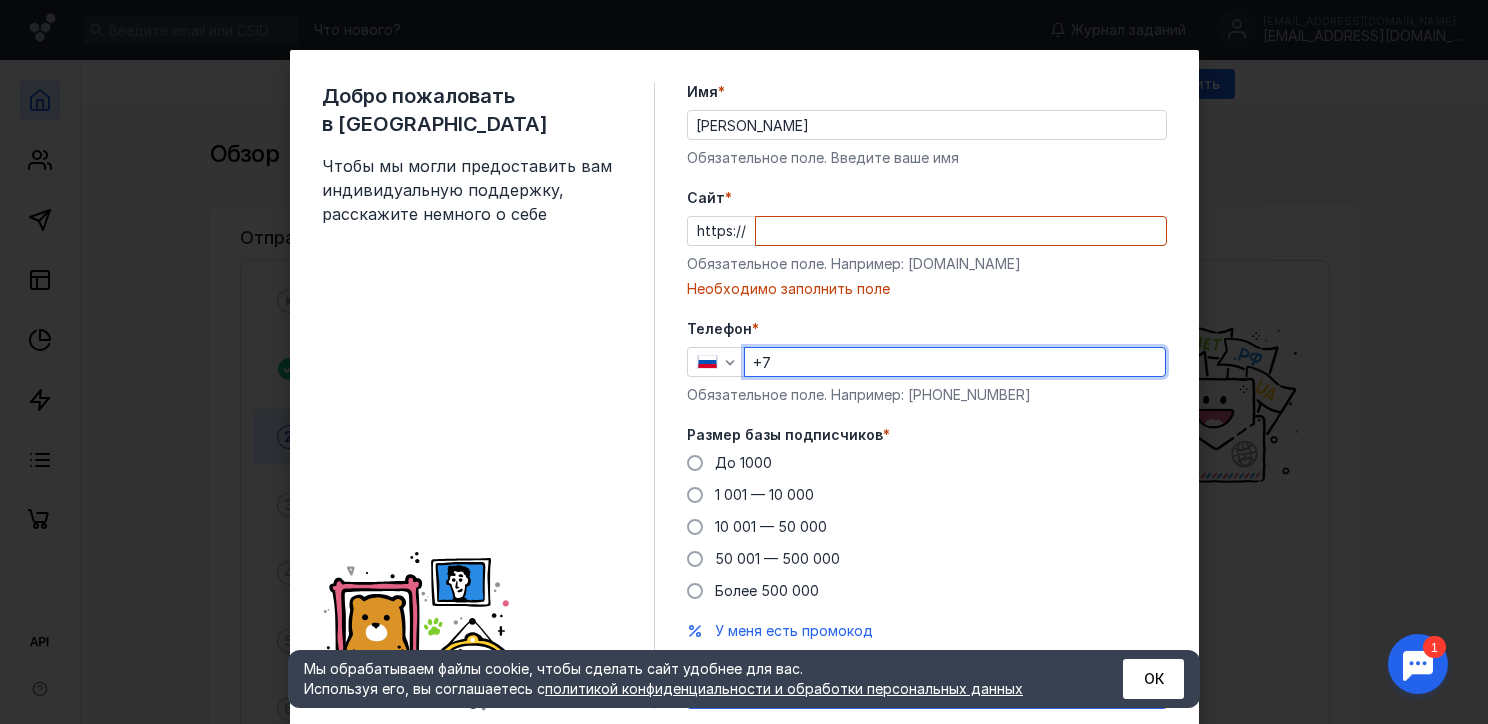 type on "[PHONE_NUMBER]" 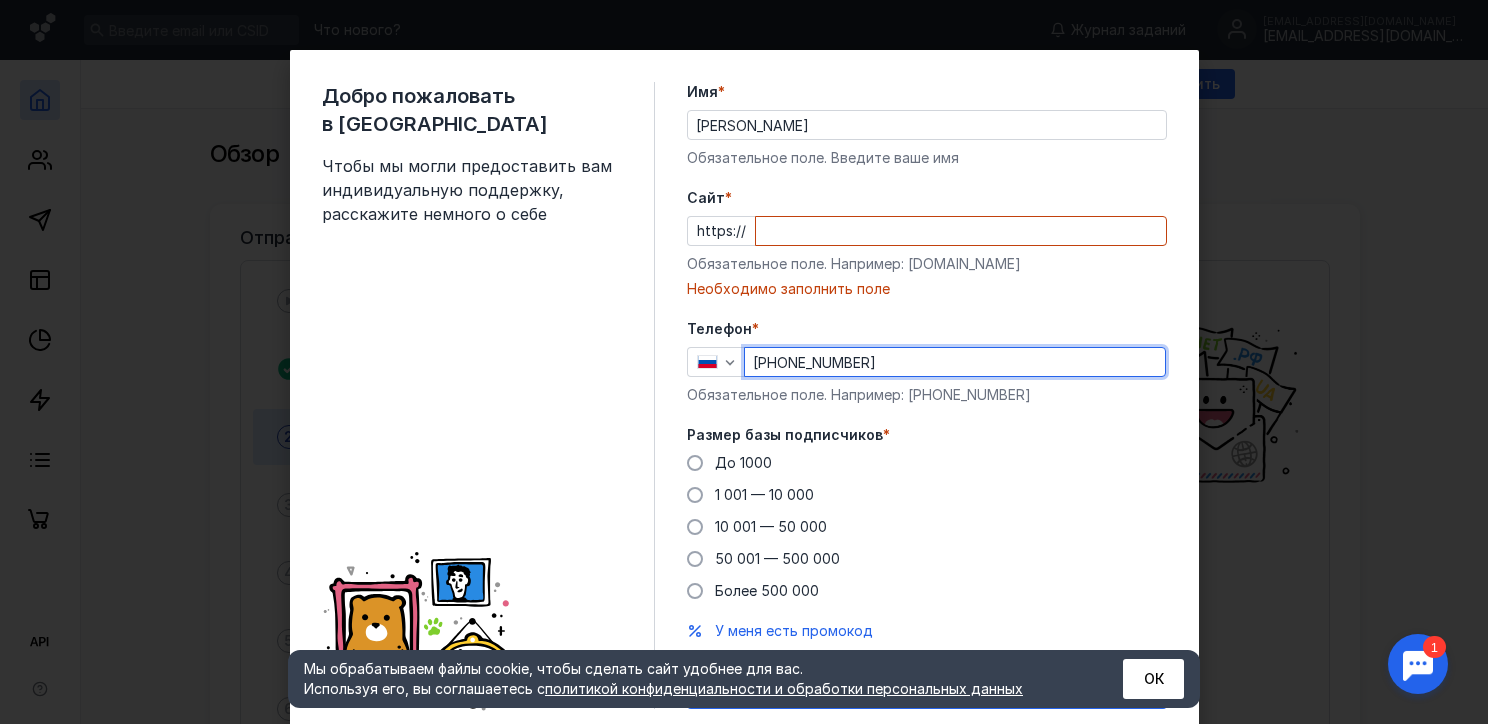 click on "Cайт  *" at bounding box center [961, 231] 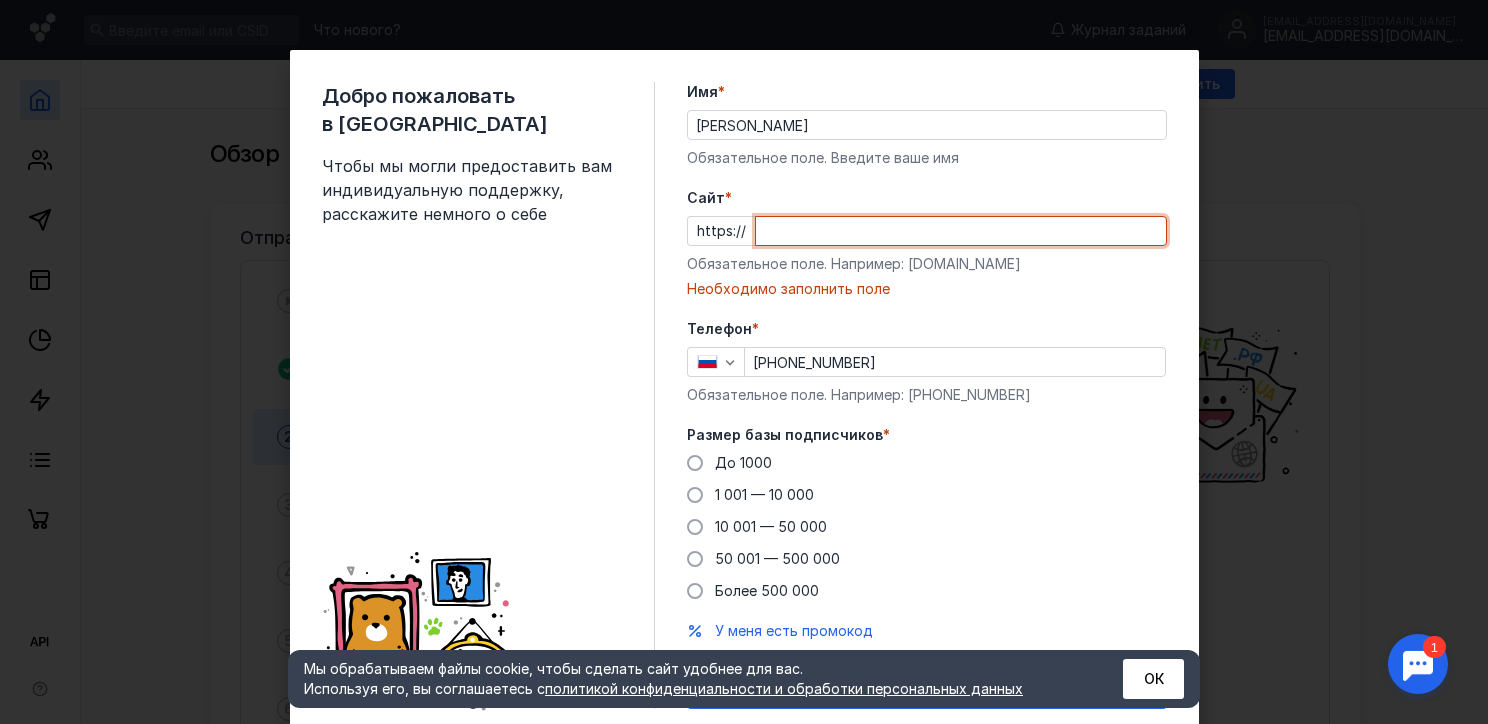 paste on "[DOMAIN_NAME][URL]" 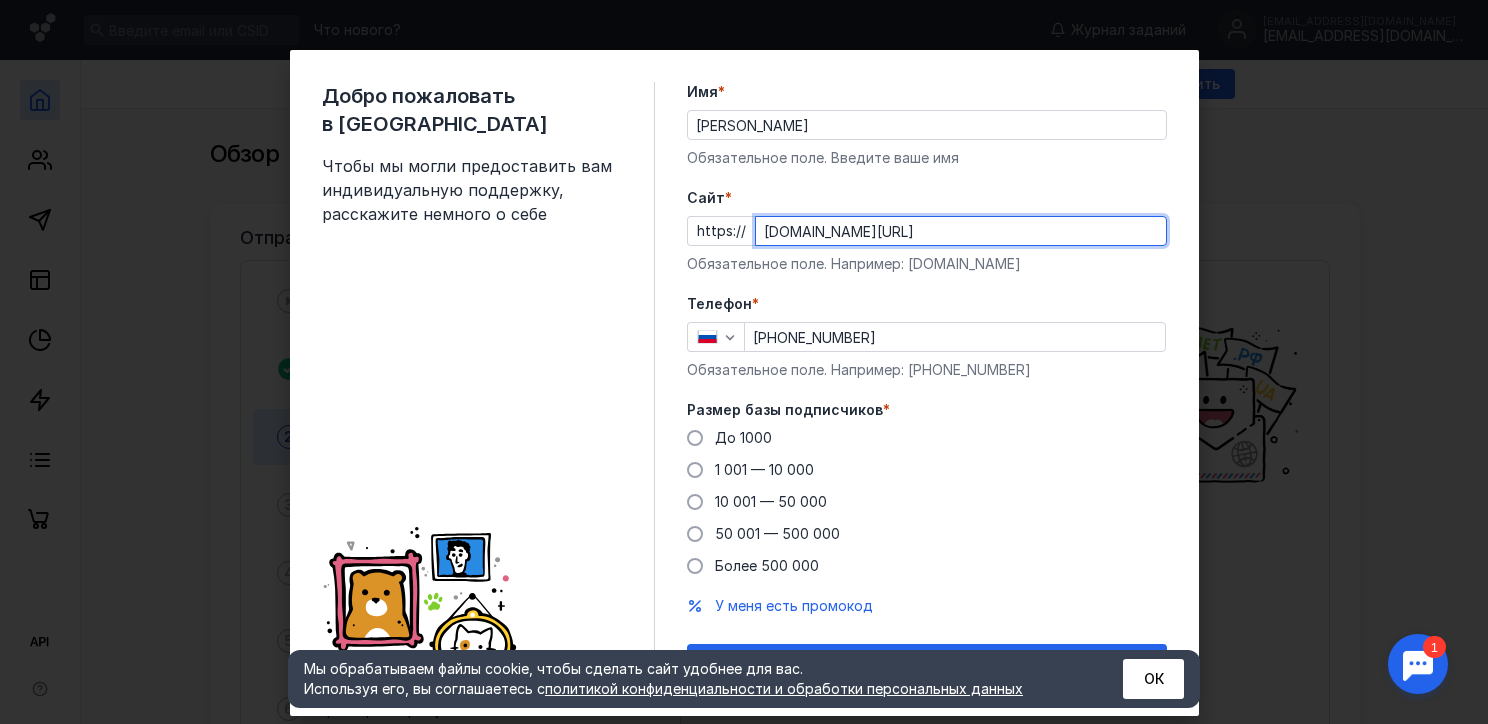 scroll, scrollTop: 42, scrollLeft: 0, axis: vertical 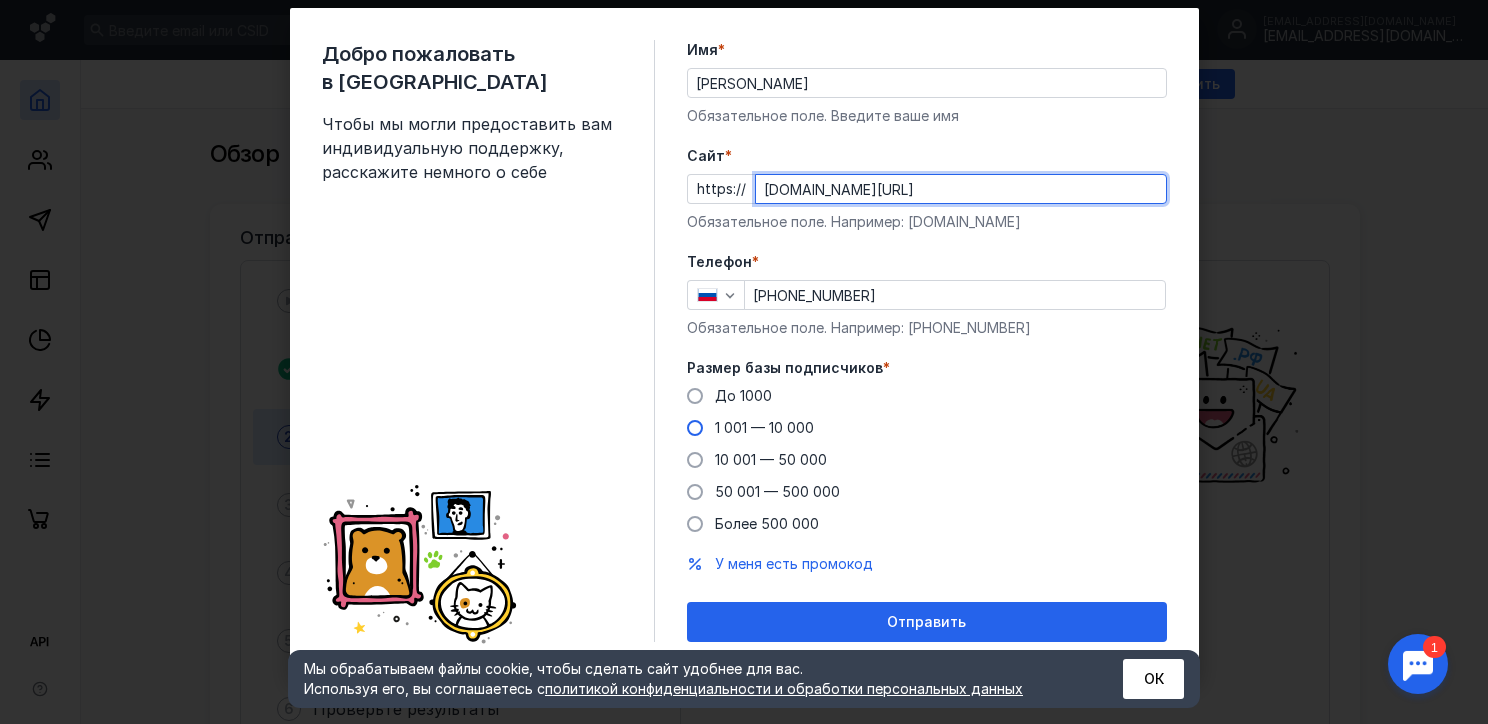 type on "[DOMAIN_NAME][URL]" 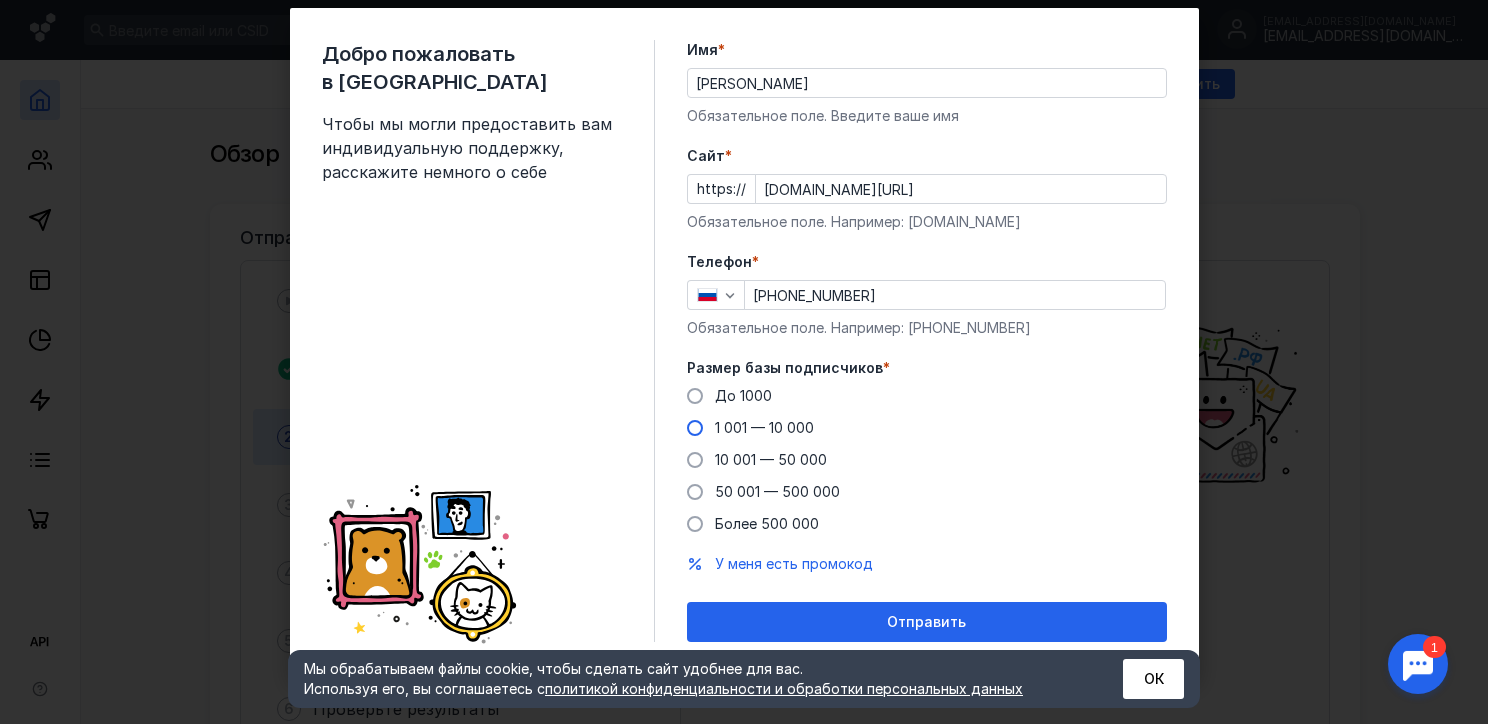 click on "1 001 — 10 000" at bounding box center [764, 427] 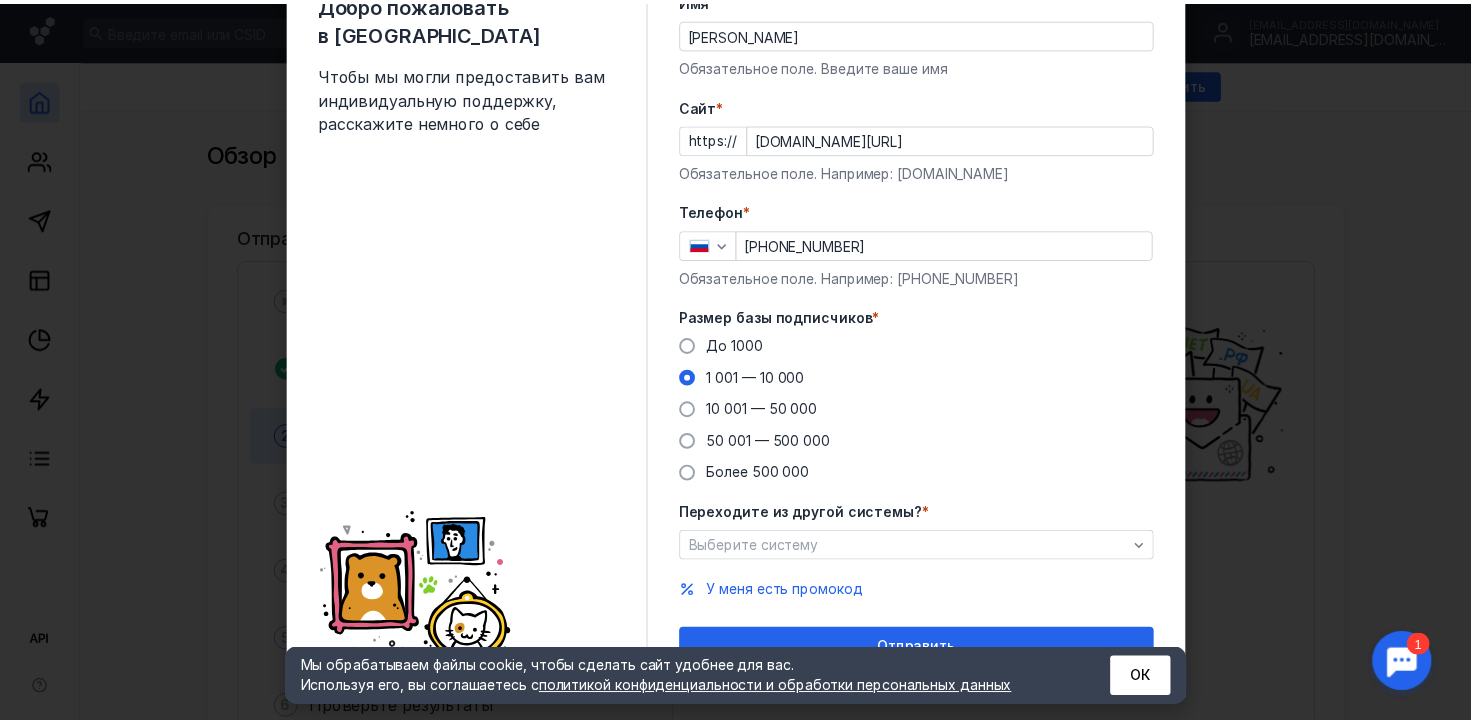 scroll, scrollTop: 120, scrollLeft: 0, axis: vertical 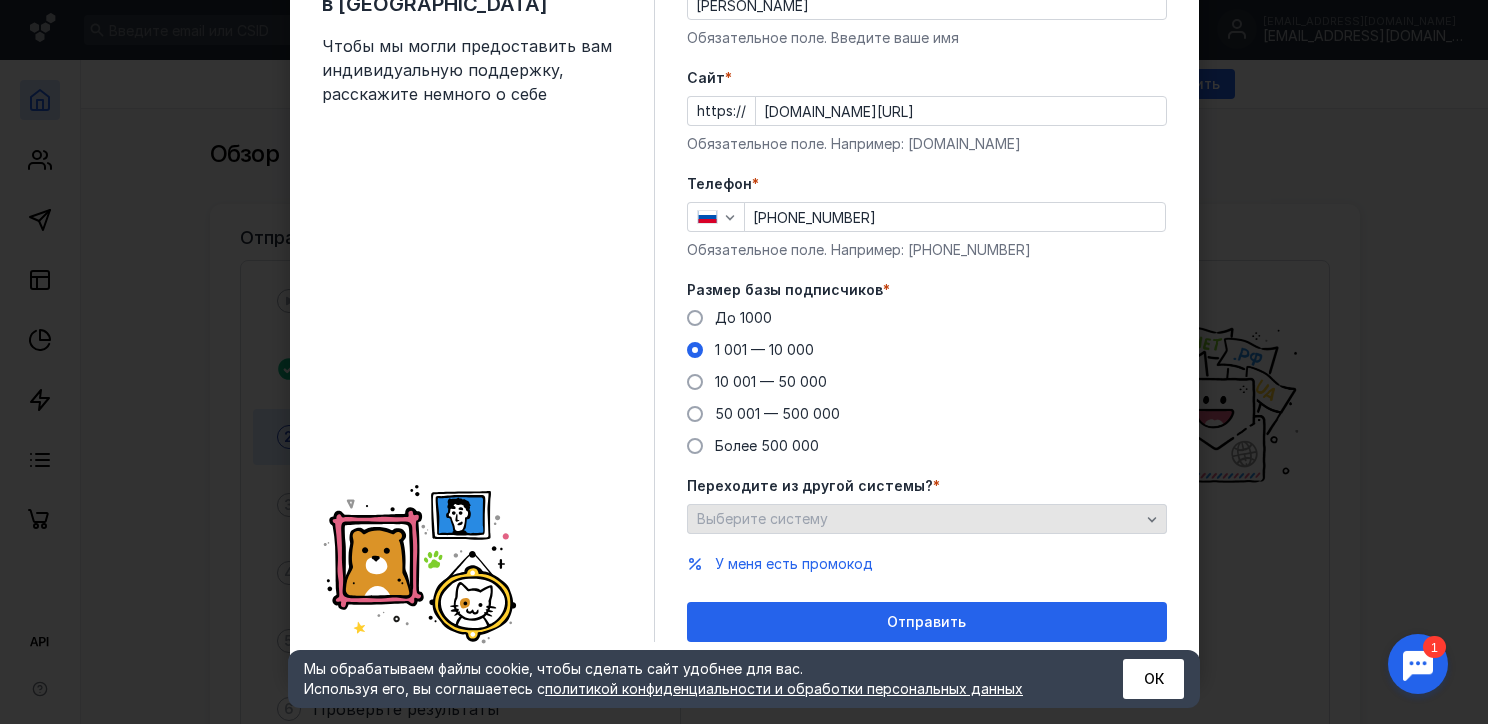 click on "Выберите систему" at bounding box center (927, 519) 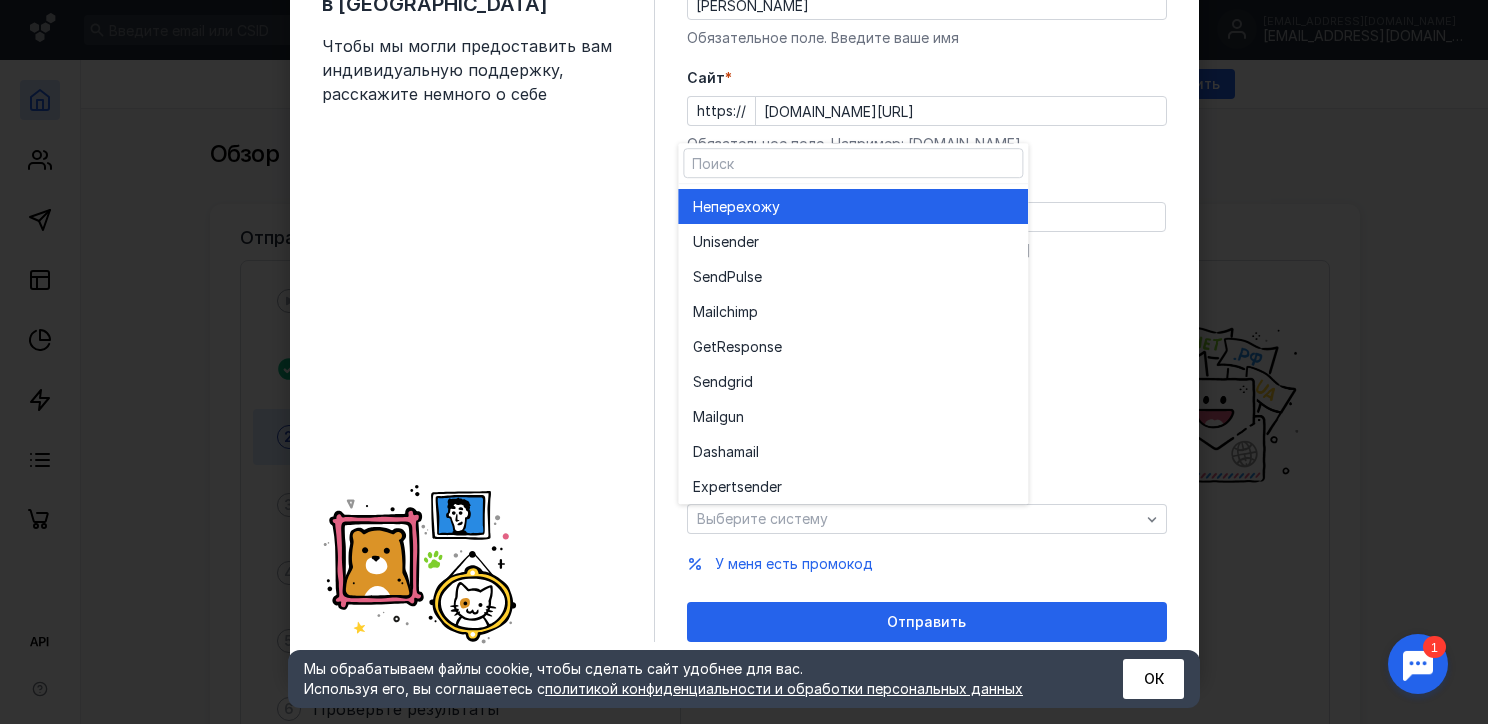 click on "Не  перехожу" at bounding box center (853, 207) 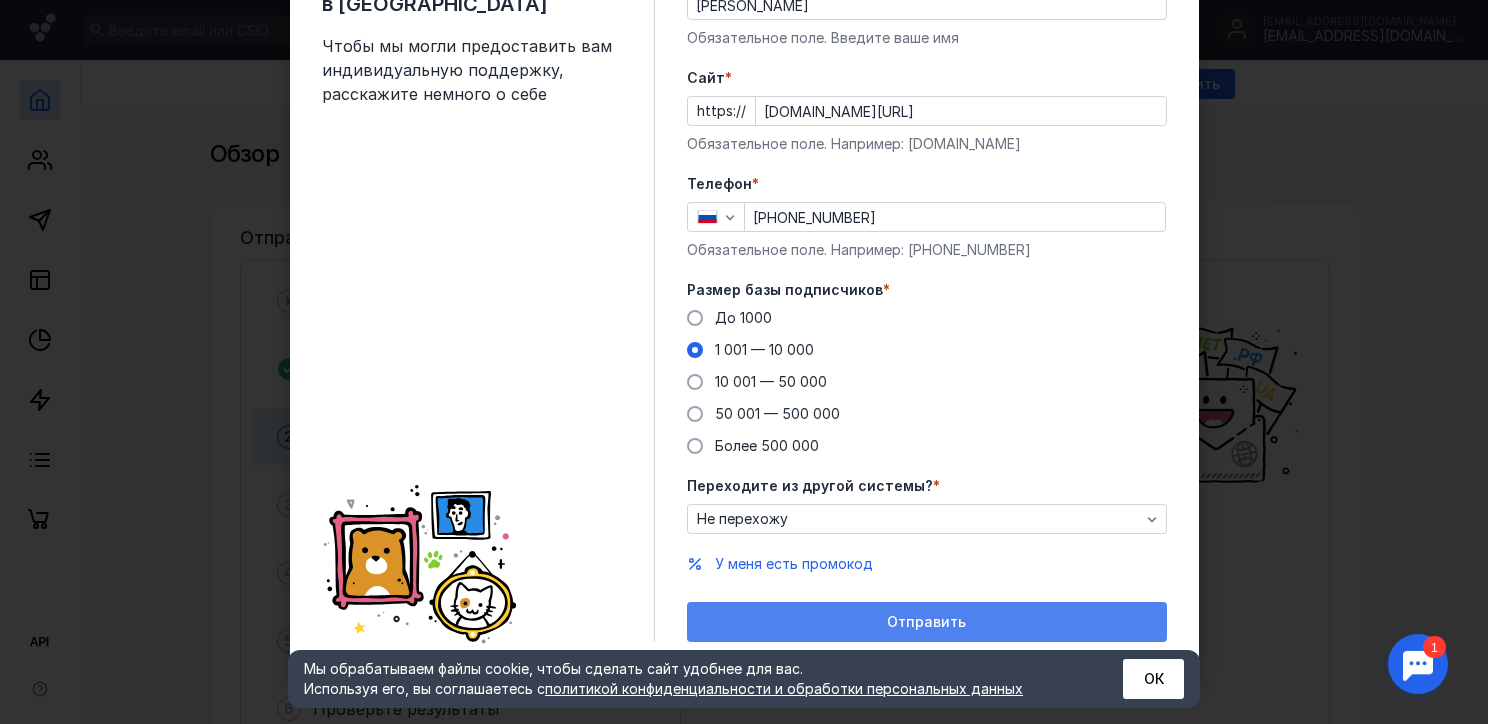 click on "Отправить" at bounding box center (927, 622) 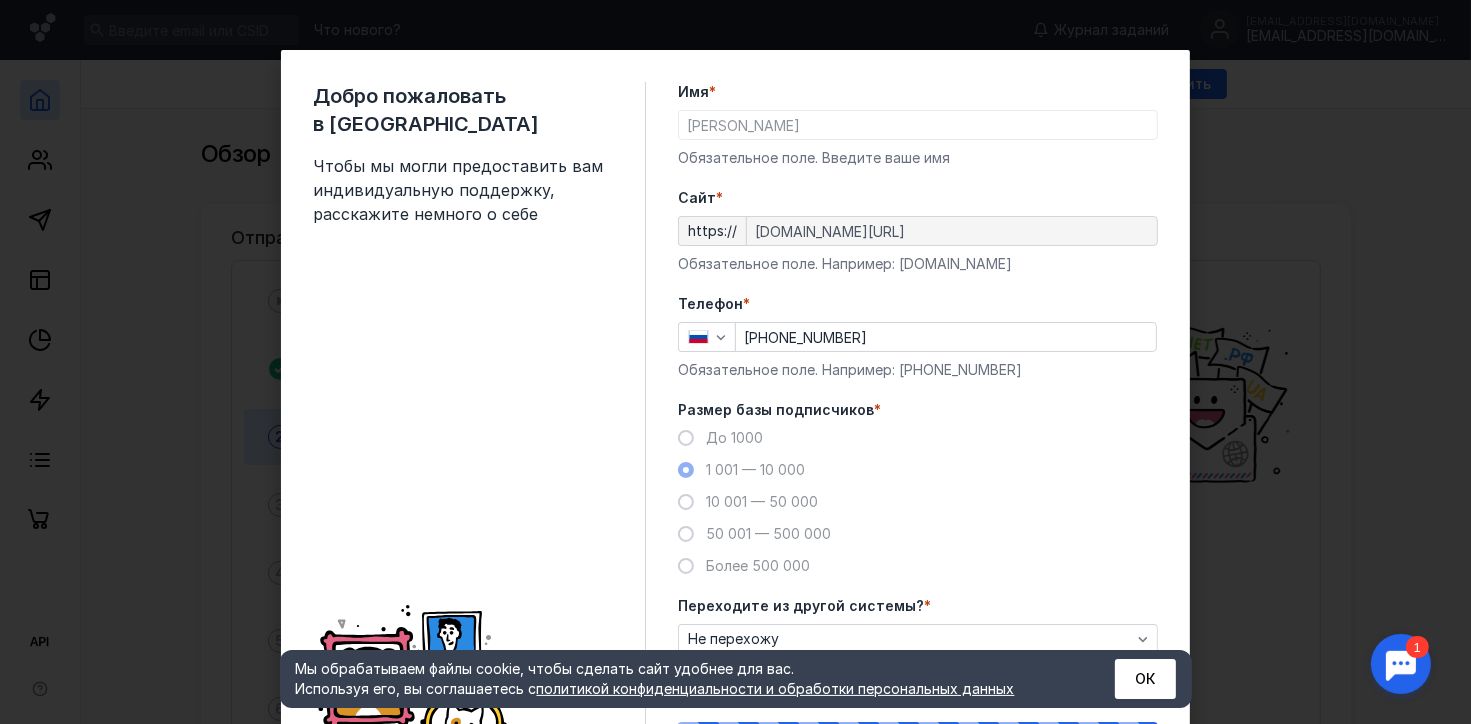 scroll, scrollTop: 120, scrollLeft: 0, axis: vertical 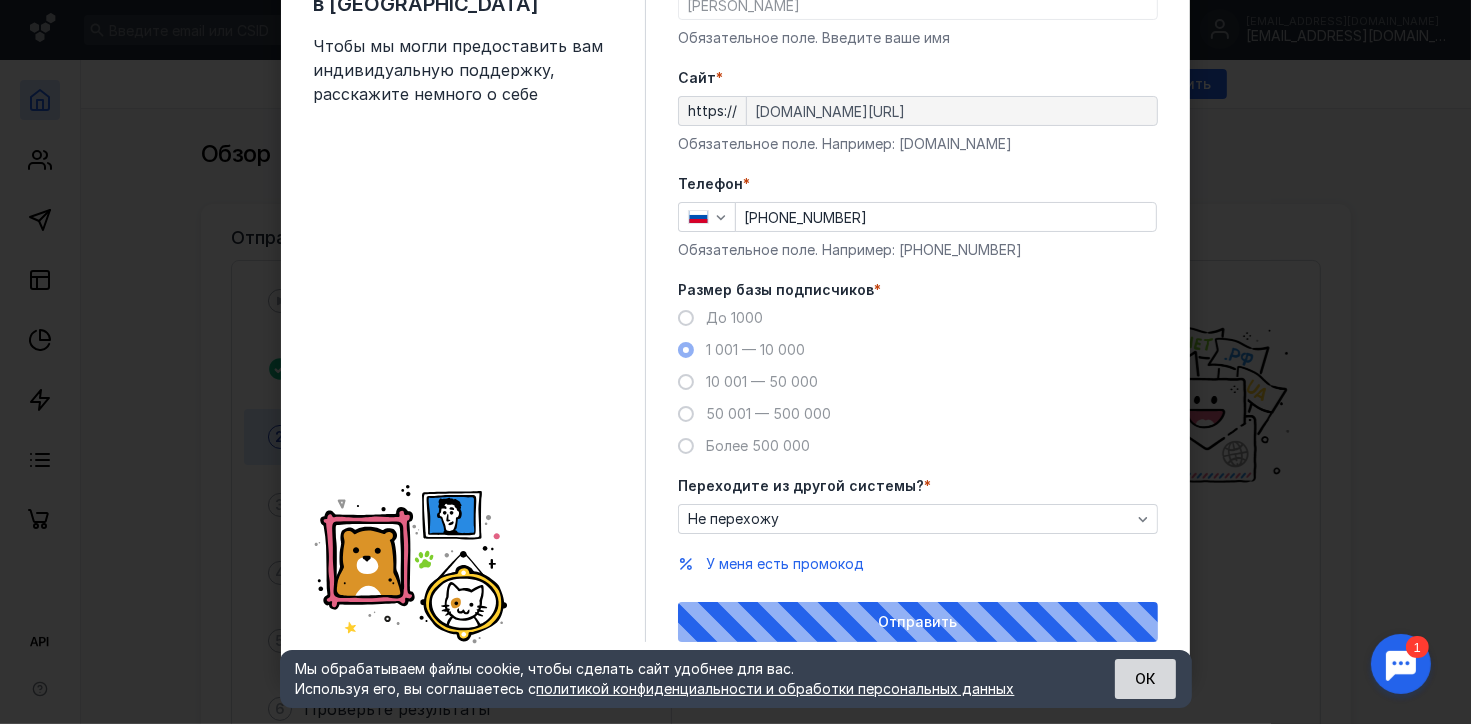 click on "ОК" at bounding box center (1145, 679) 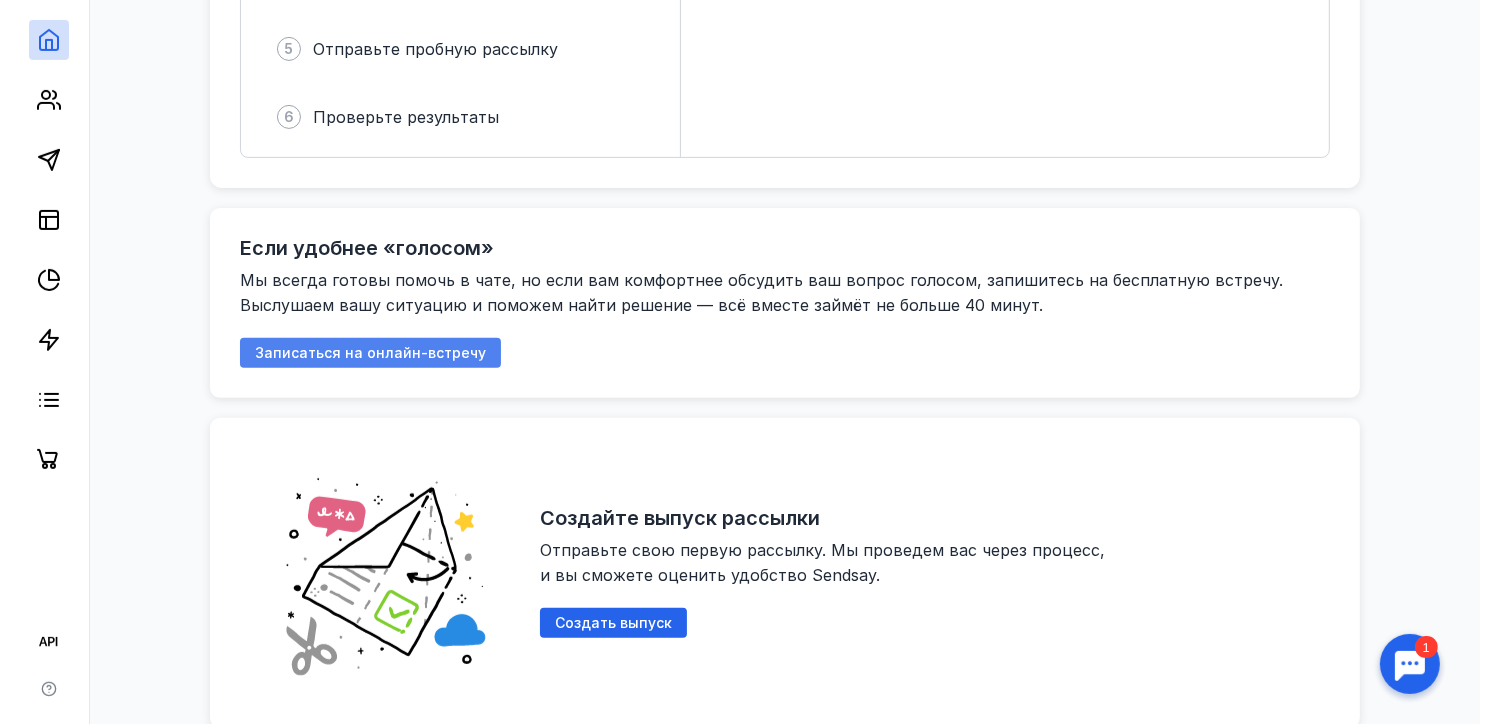 scroll, scrollTop: 700, scrollLeft: 0, axis: vertical 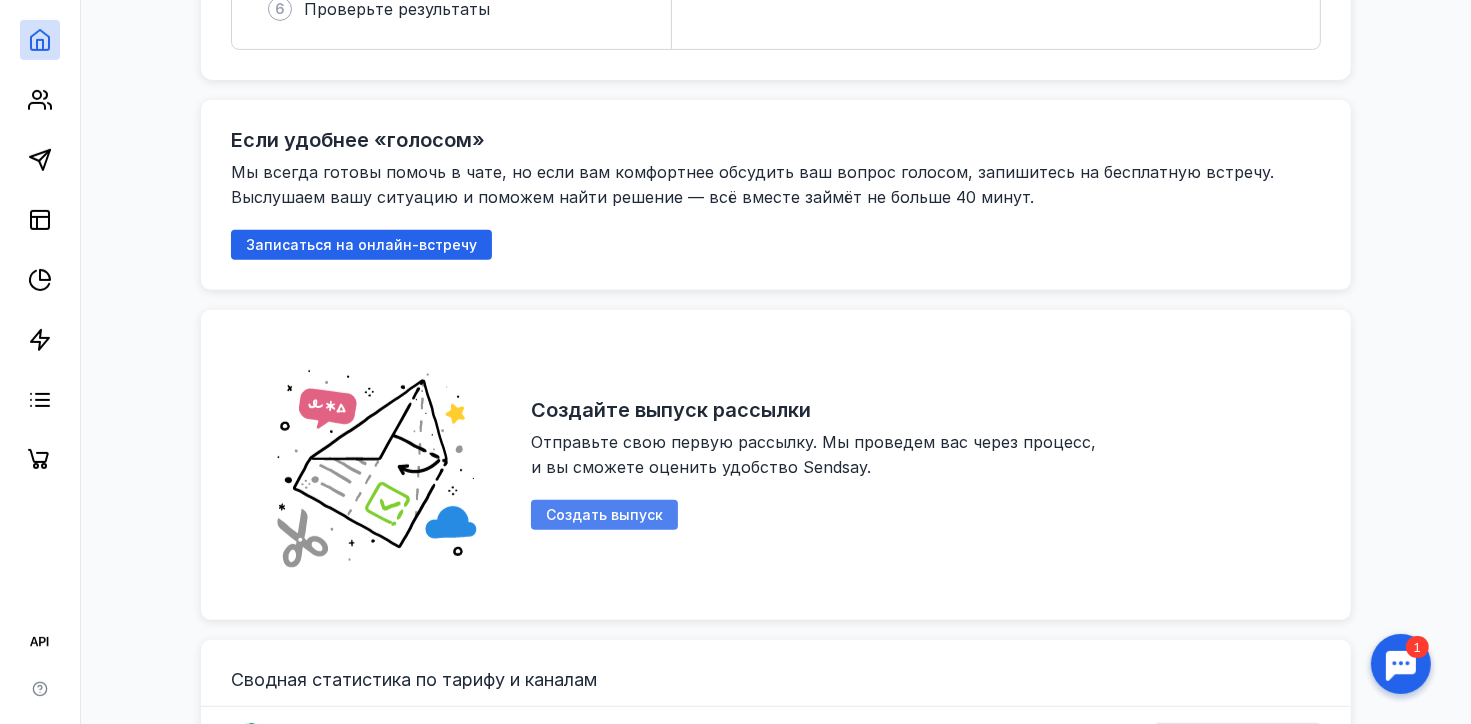 click on "Создать выпуск" at bounding box center (604, 515) 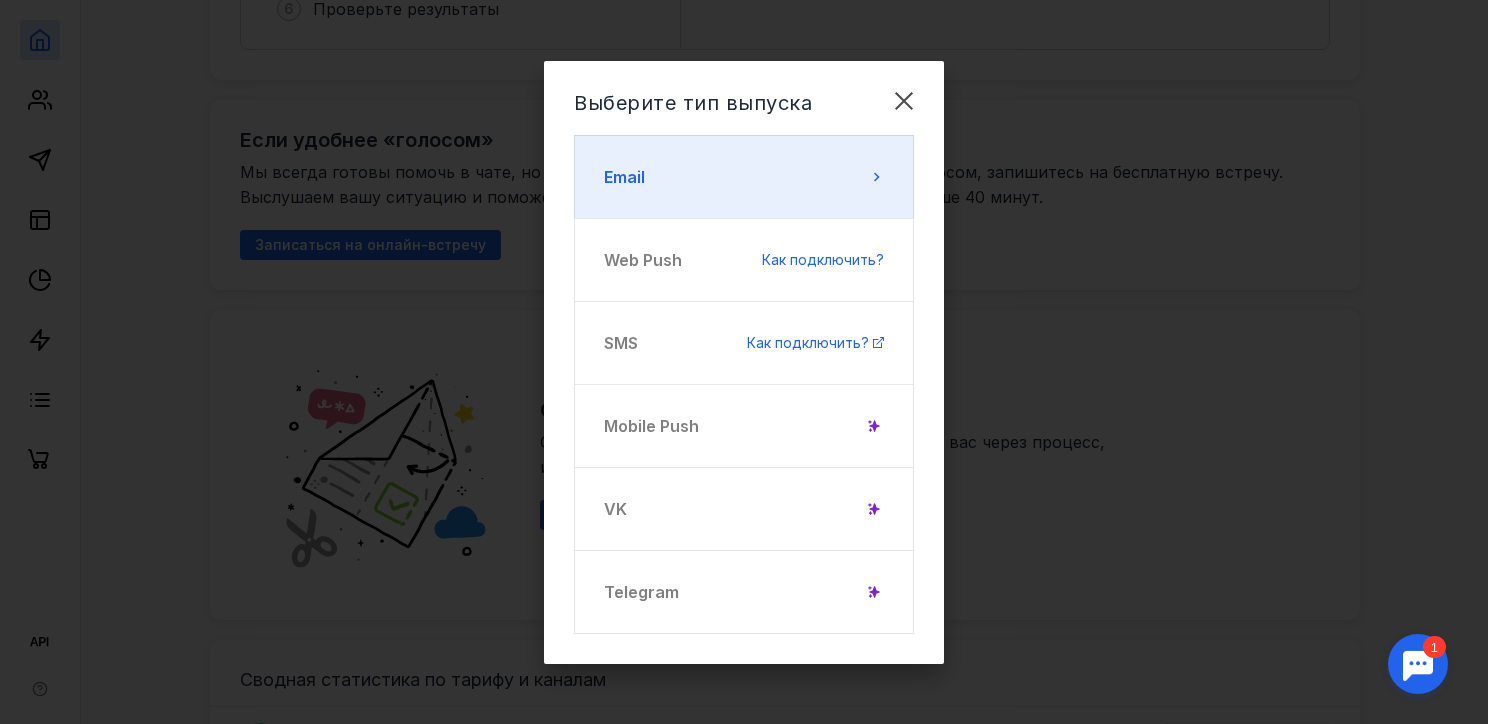 click on "Email" at bounding box center (744, 177) 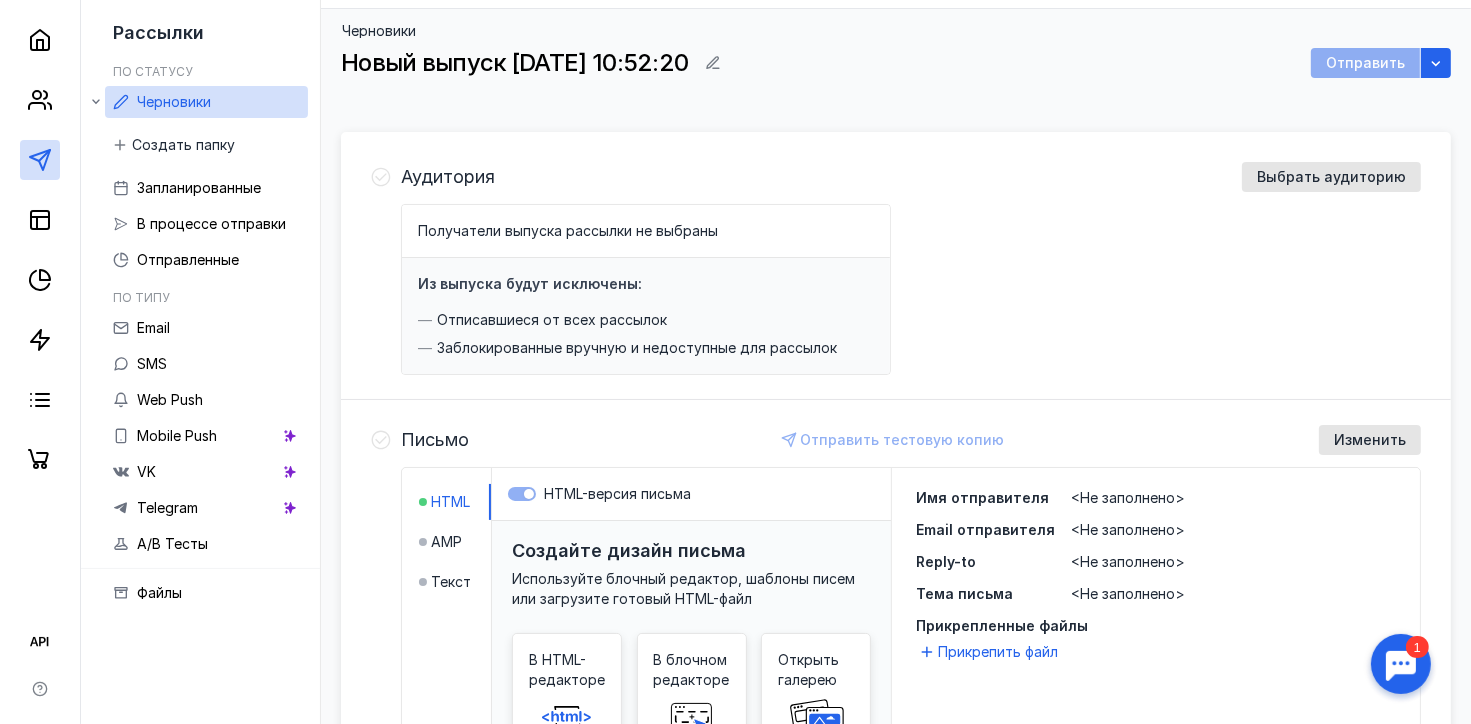 scroll, scrollTop: 200, scrollLeft: 0, axis: vertical 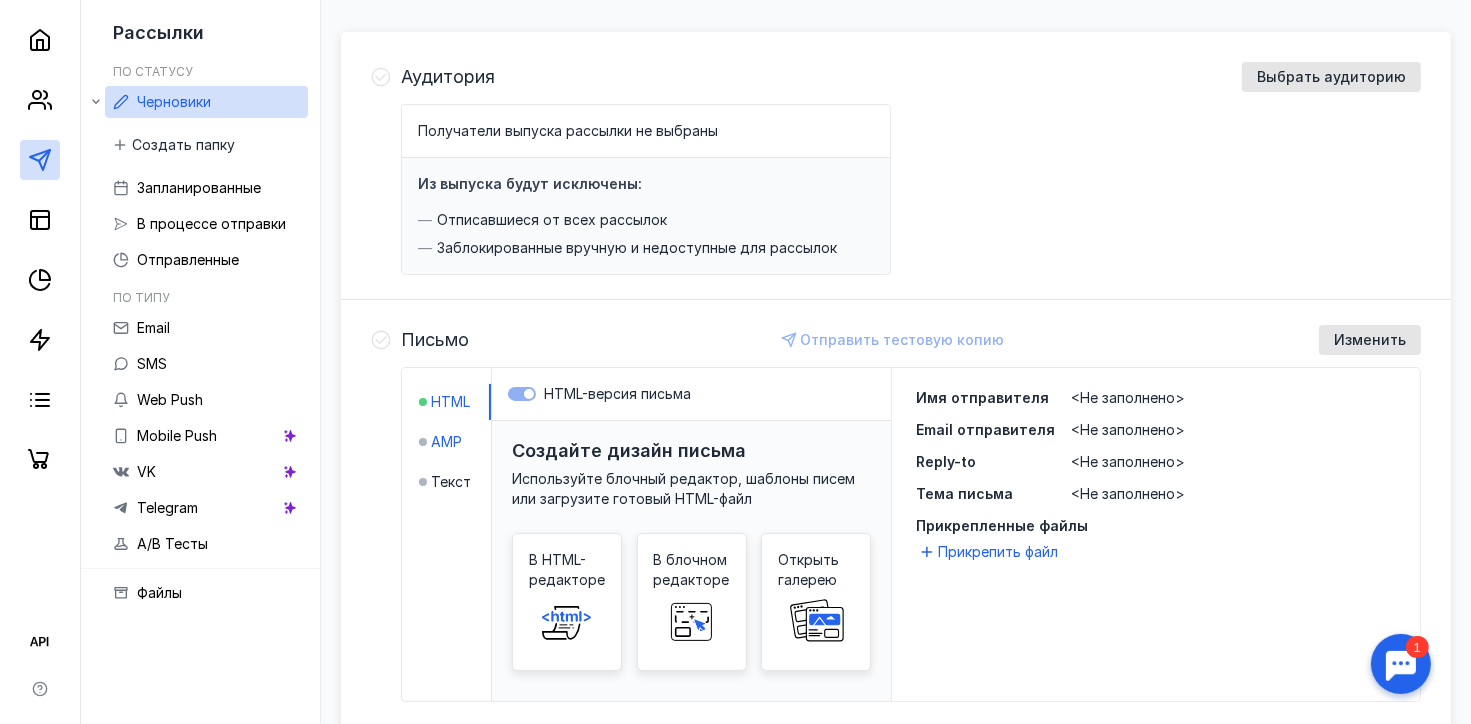 click on "AMP" at bounding box center [446, 442] 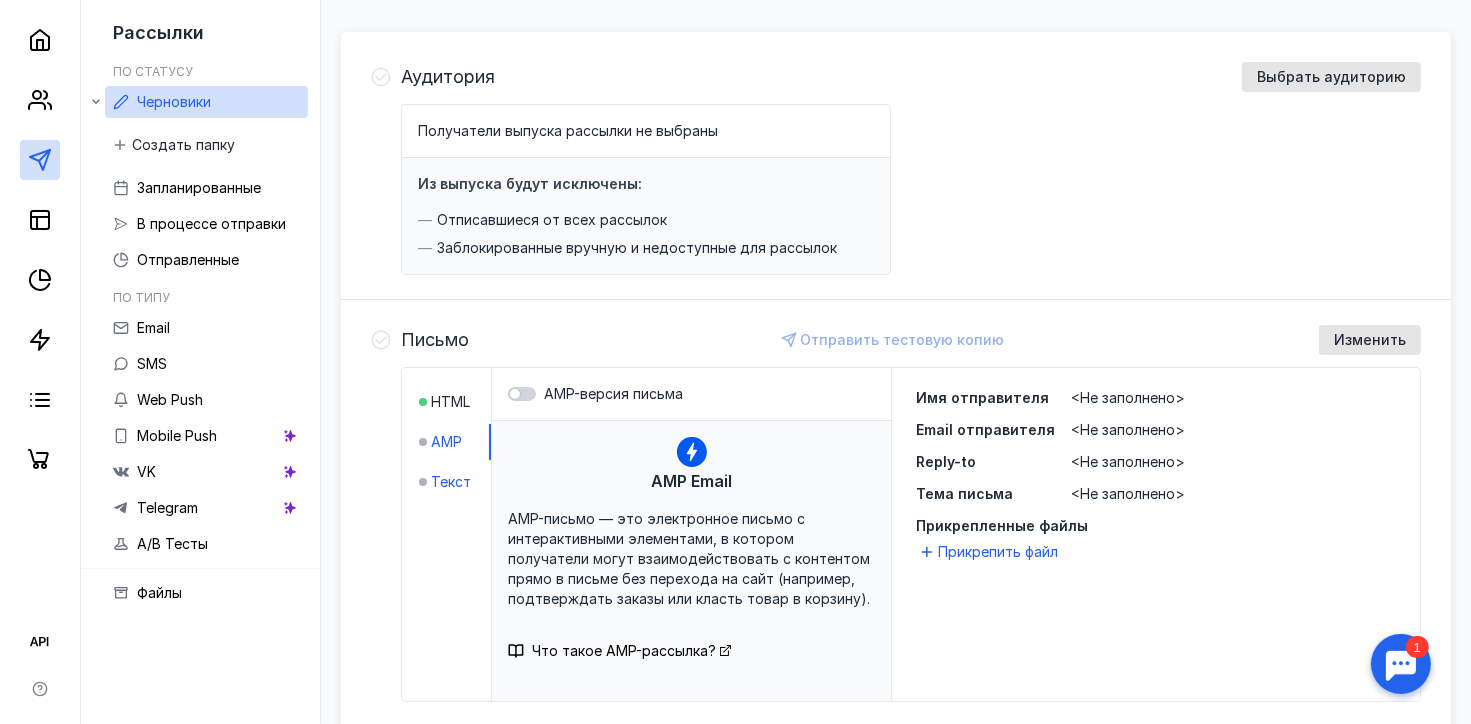 click on "Текст" at bounding box center (451, 482) 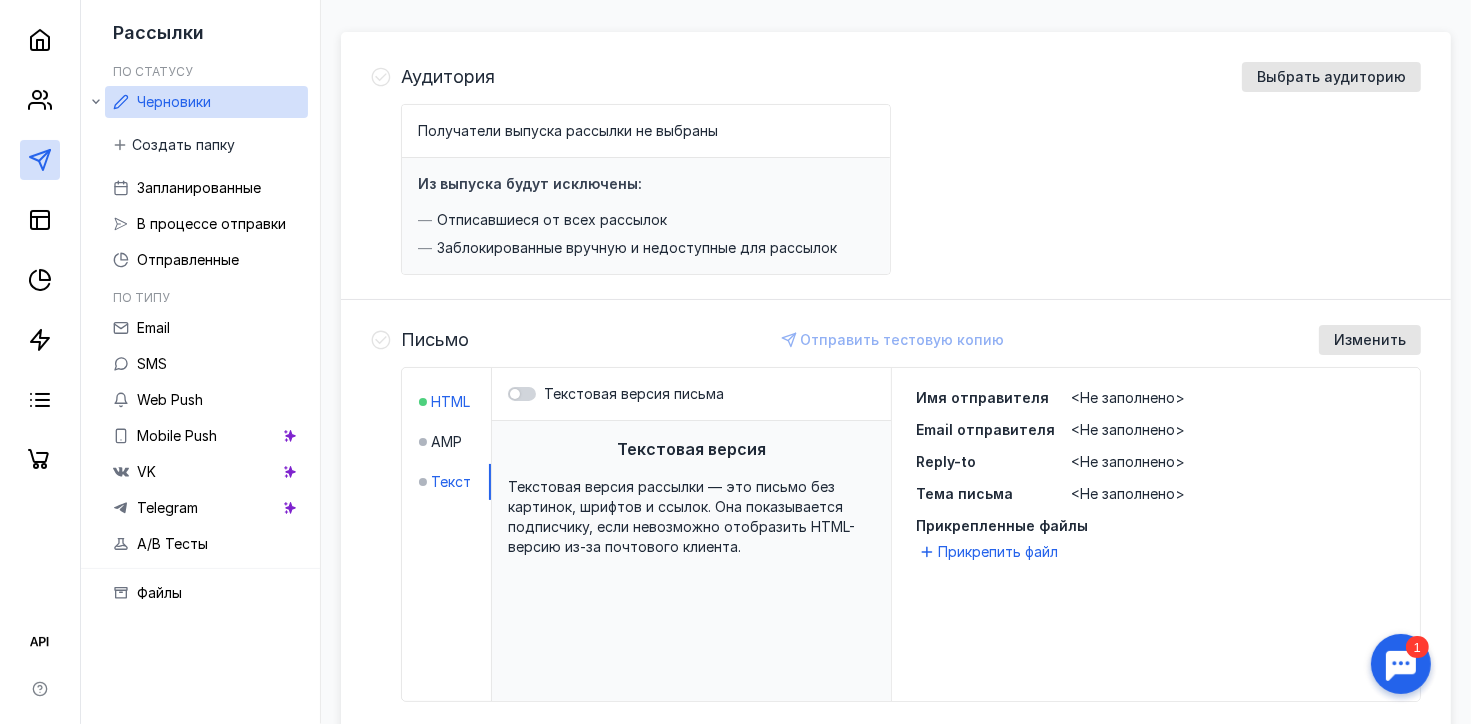 click on "HTML" at bounding box center (450, 402) 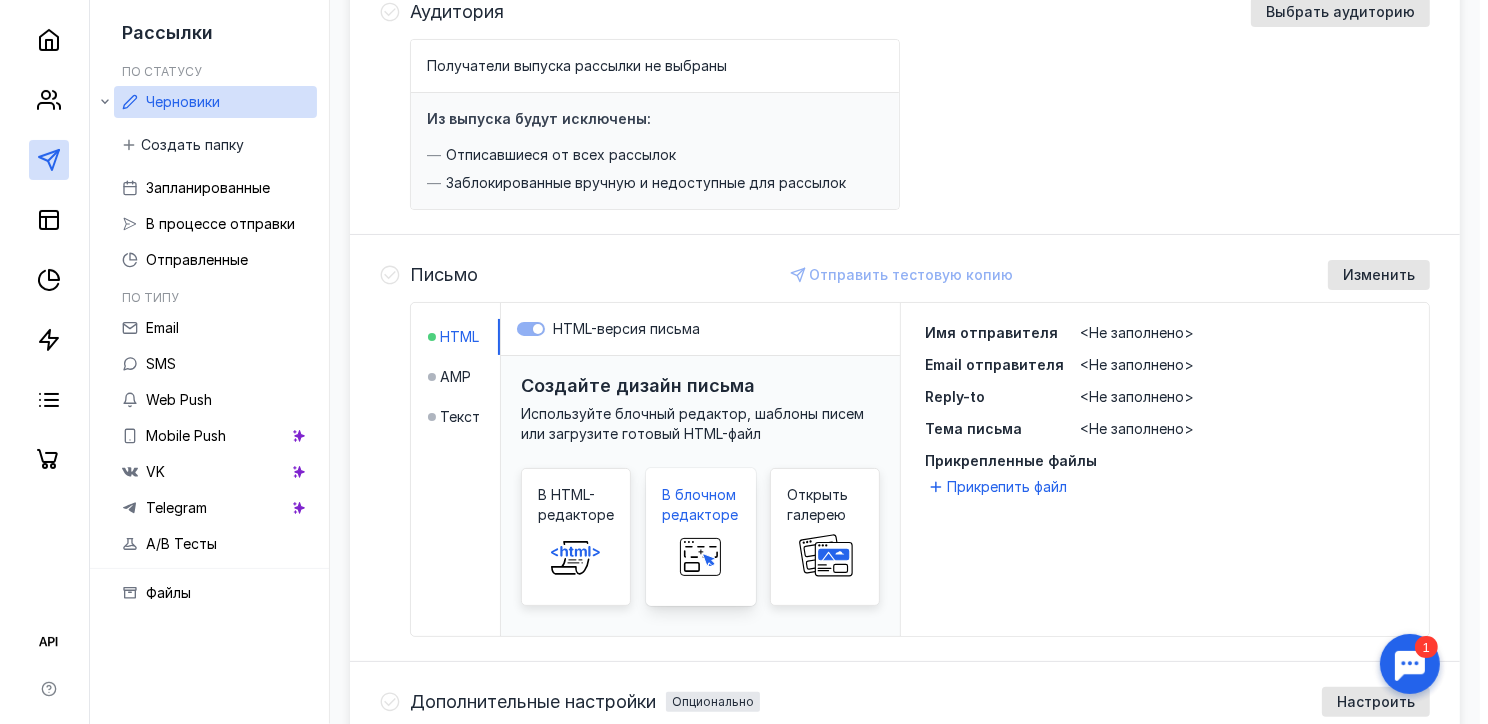 scroll, scrollTop: 300, scrollLeft: 0, axis: vertical 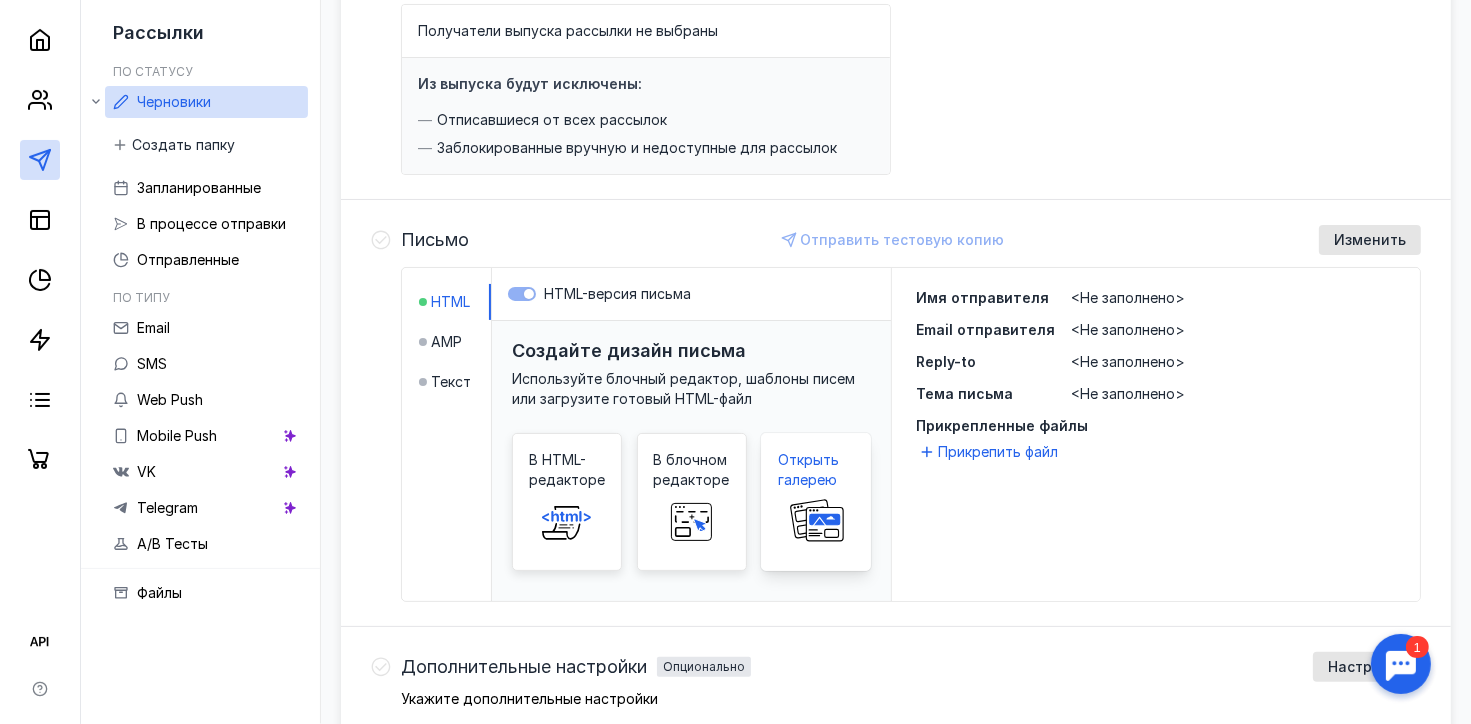 click 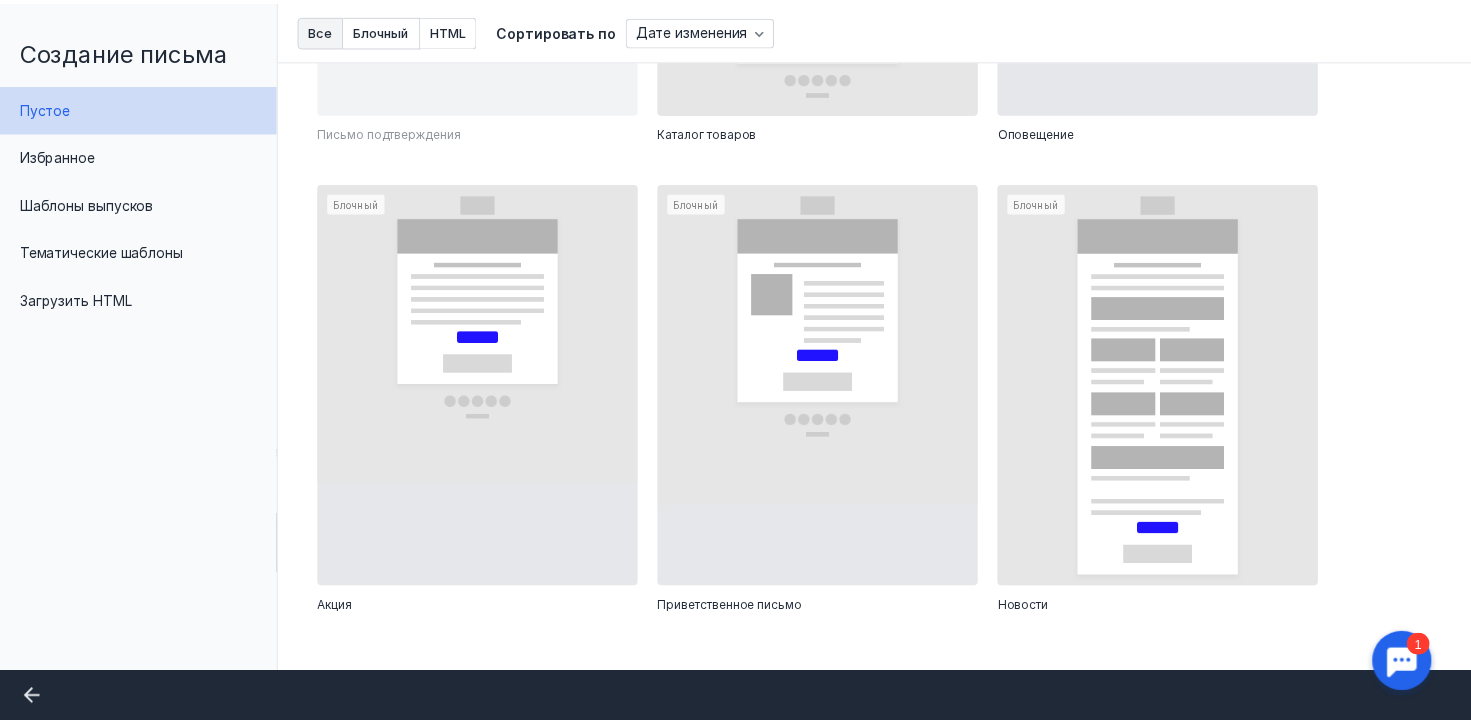 scroll, scrollTop: 1000, scrollLeft: 0, axis: vertical 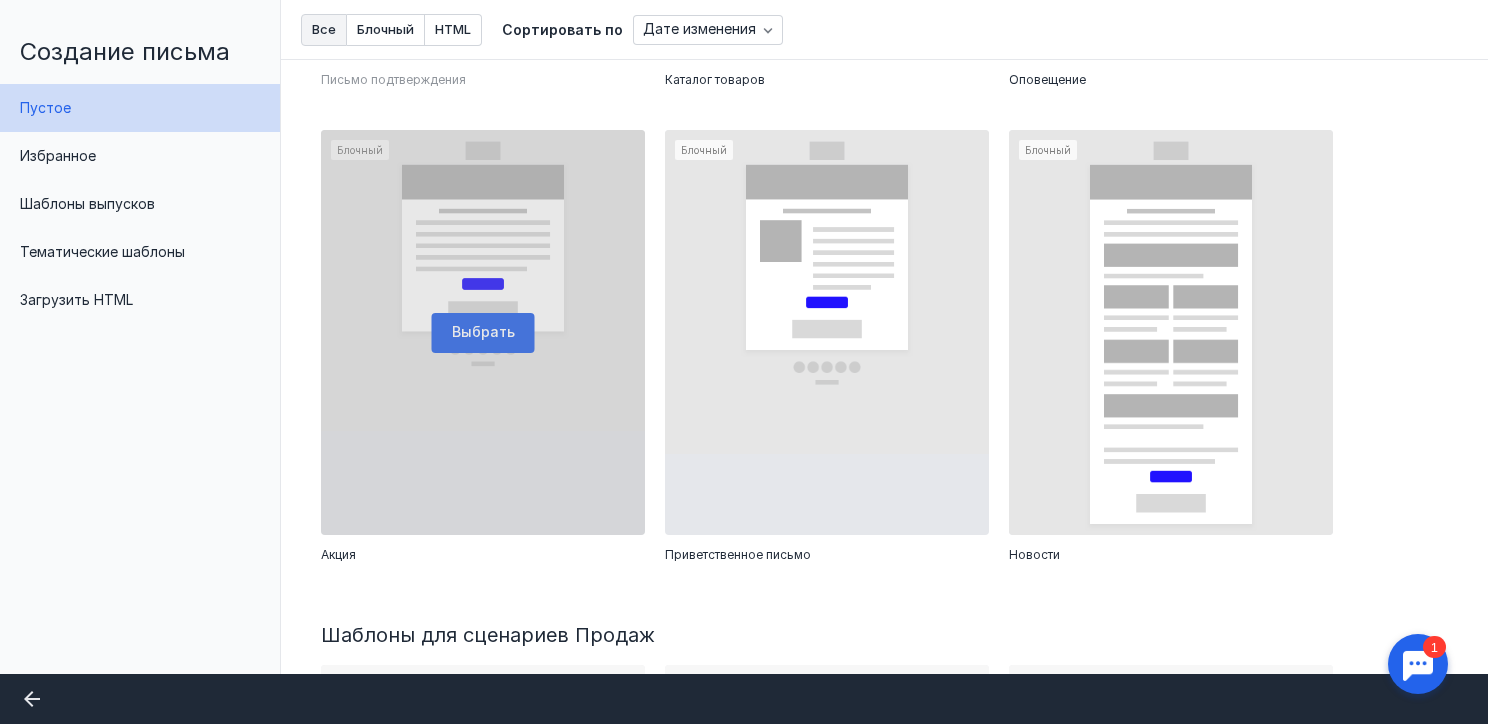 click at bounding box center (483, 332) 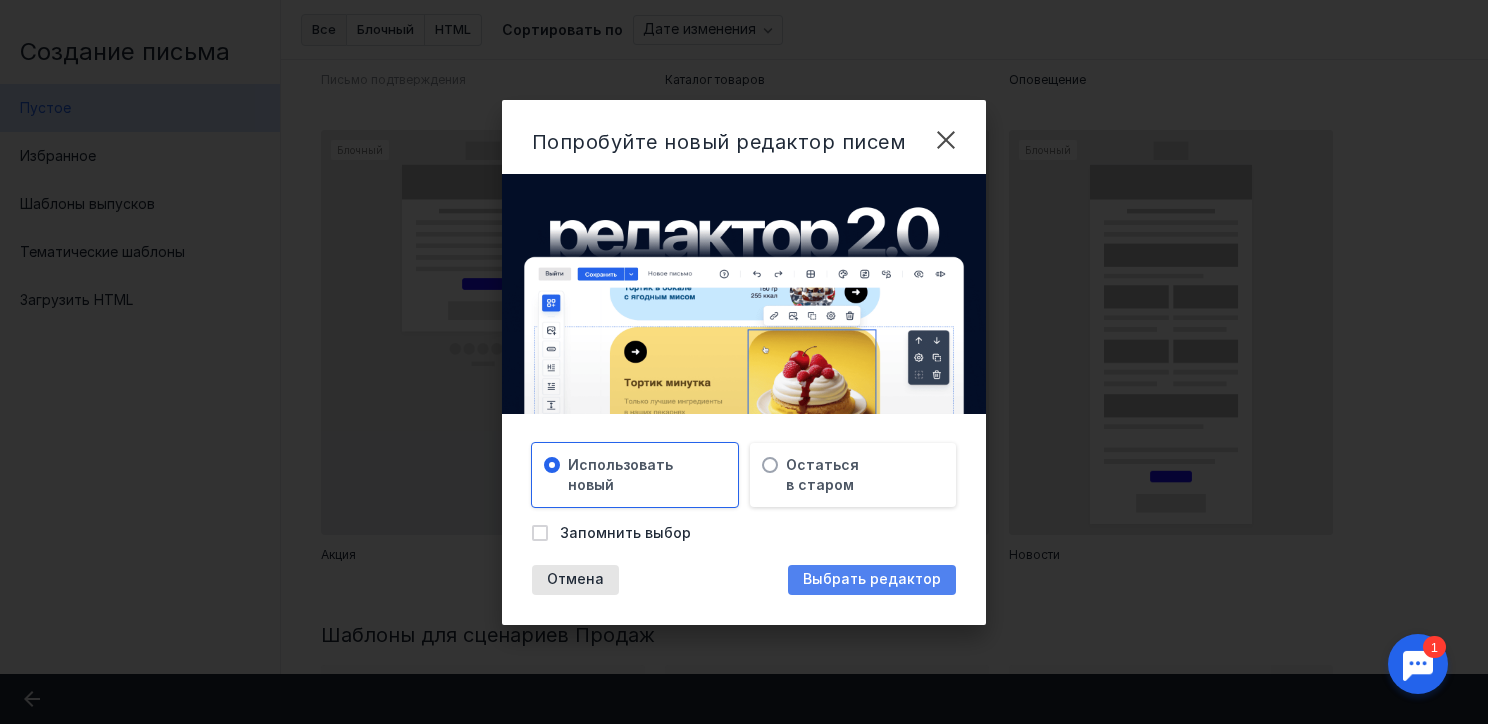 click on "Выбрать редактор" at bounding box center (872, 579) 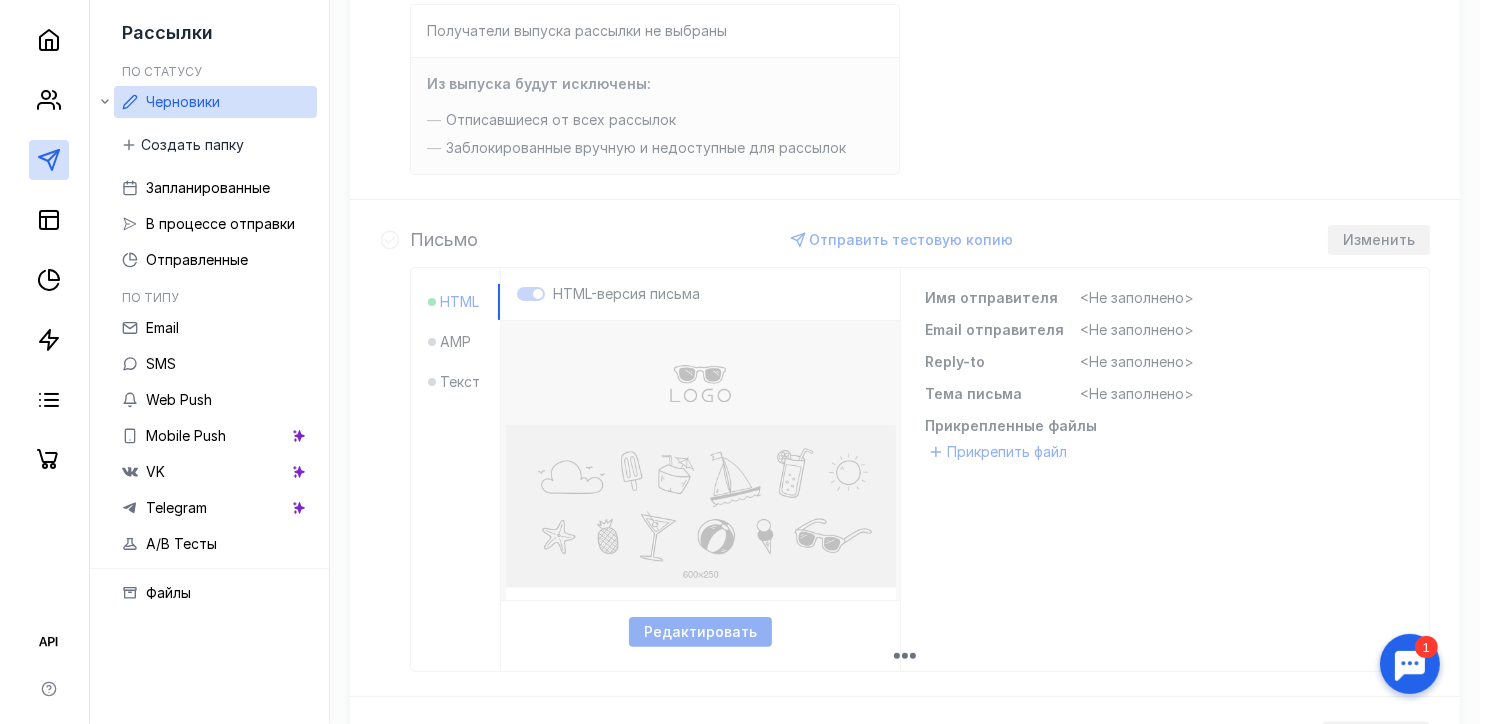 scroll, scrollTop: 0, scrollLeft: 0, axis: both 